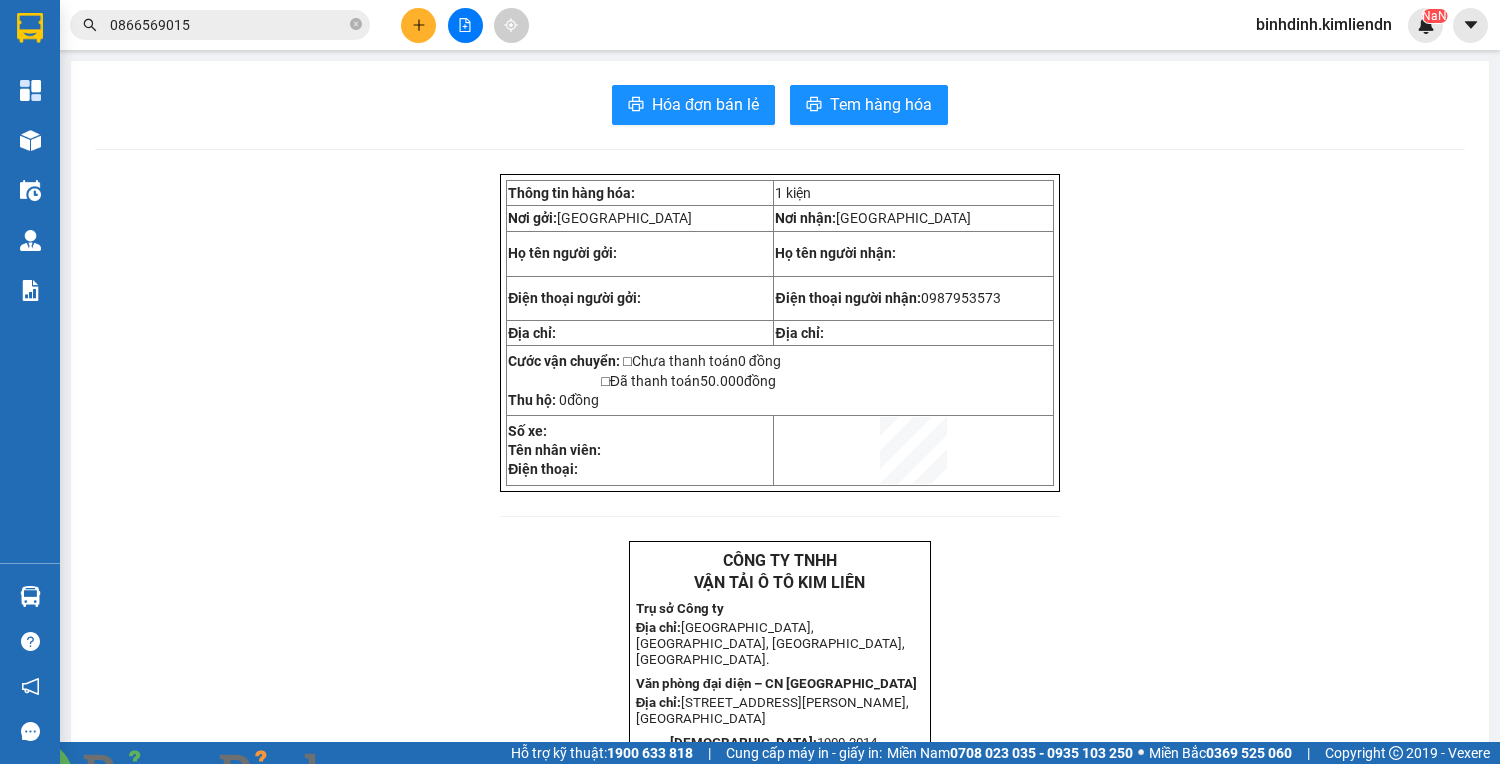 scroll, scrollTop: 0, scrollLeft: 0, axis: both 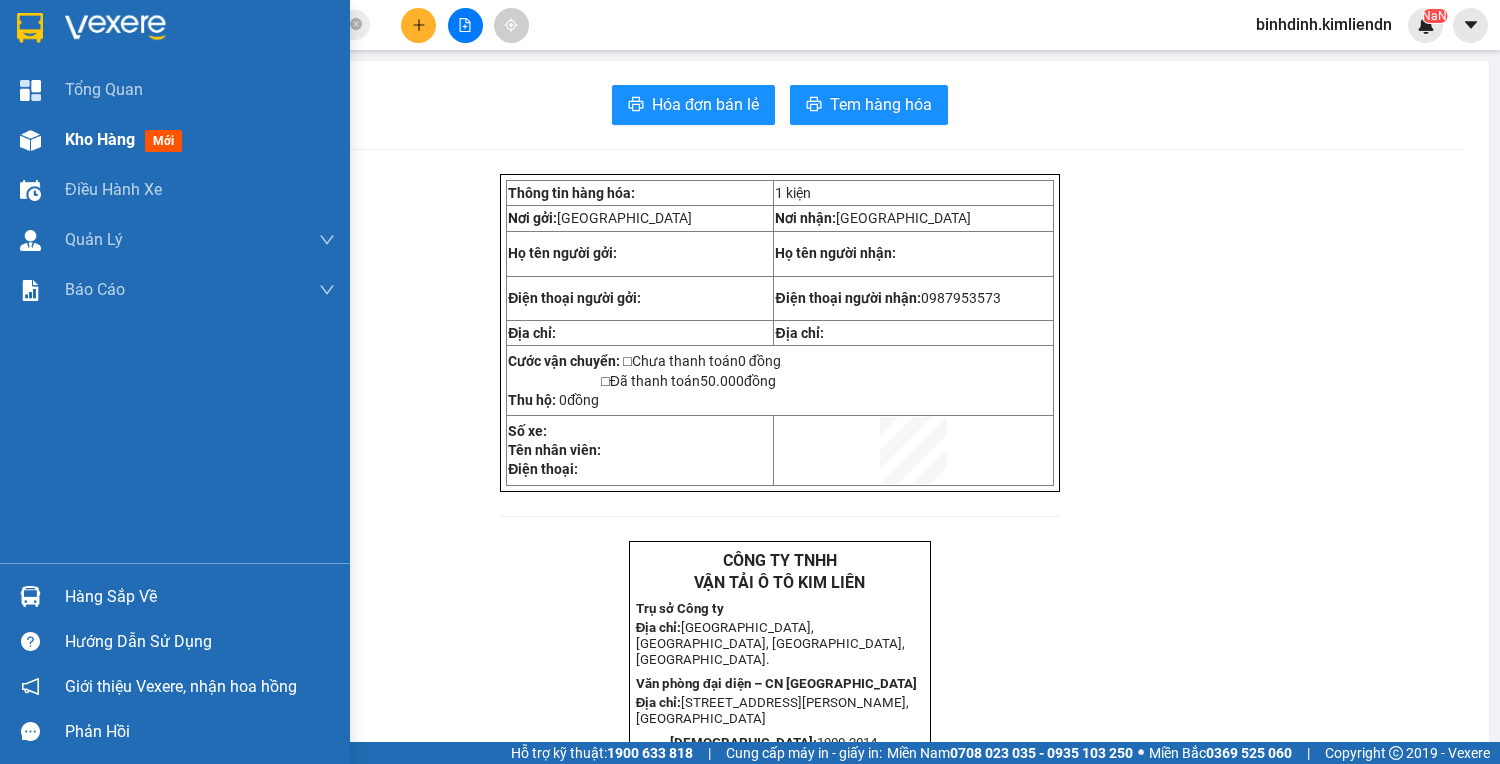 click at bounding box center (30, 140) 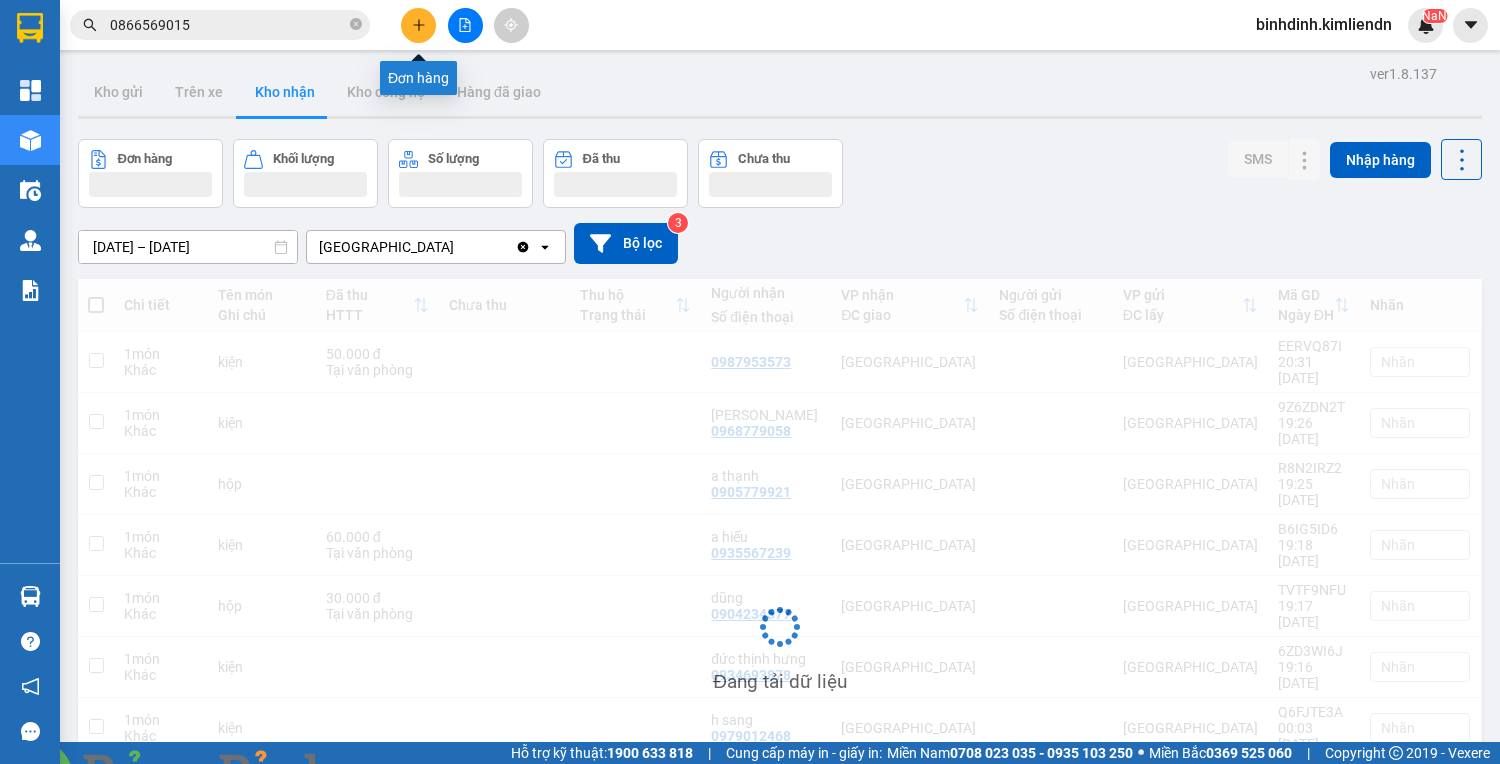 click at bounding box center (418, 25) 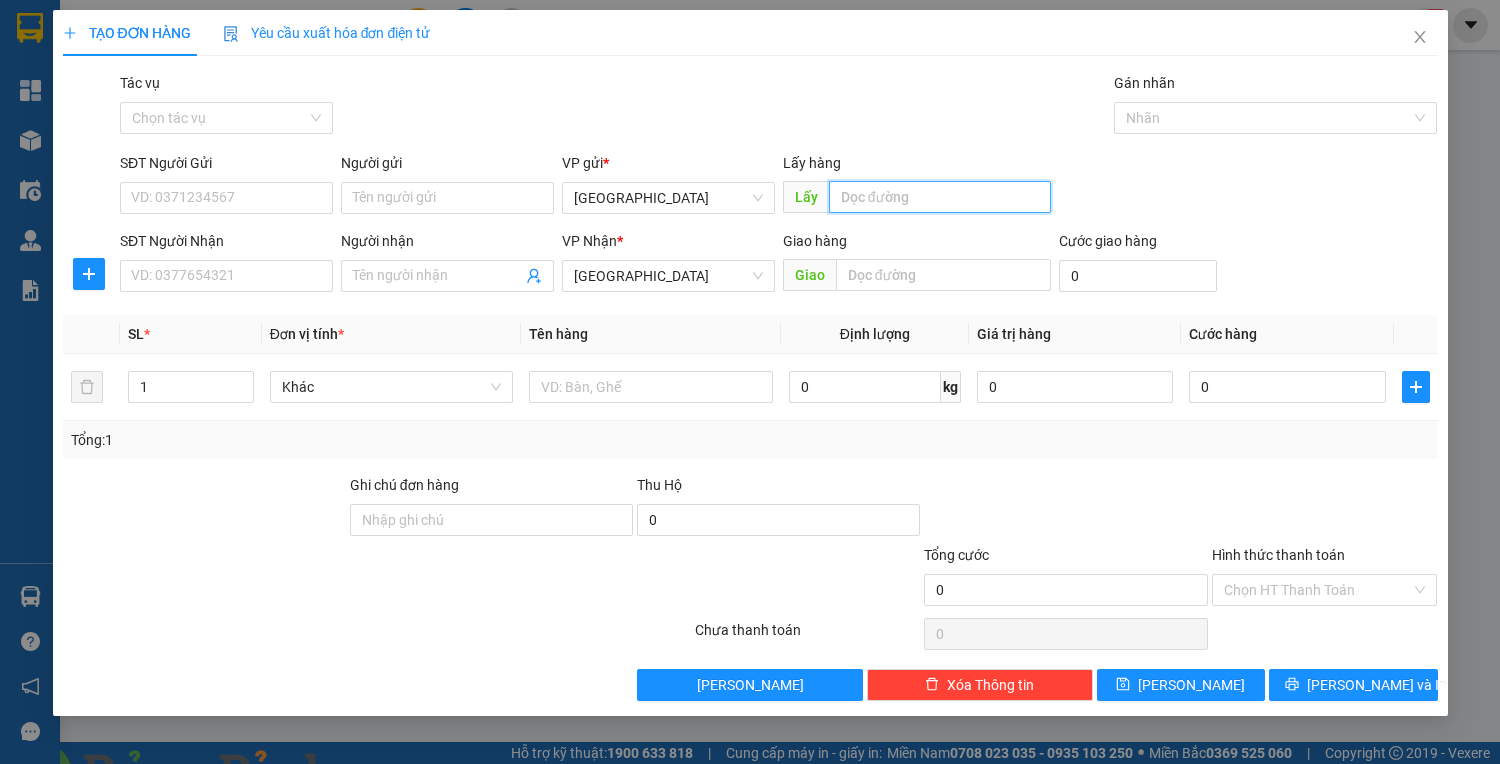 click at bounding box center (940, 197) 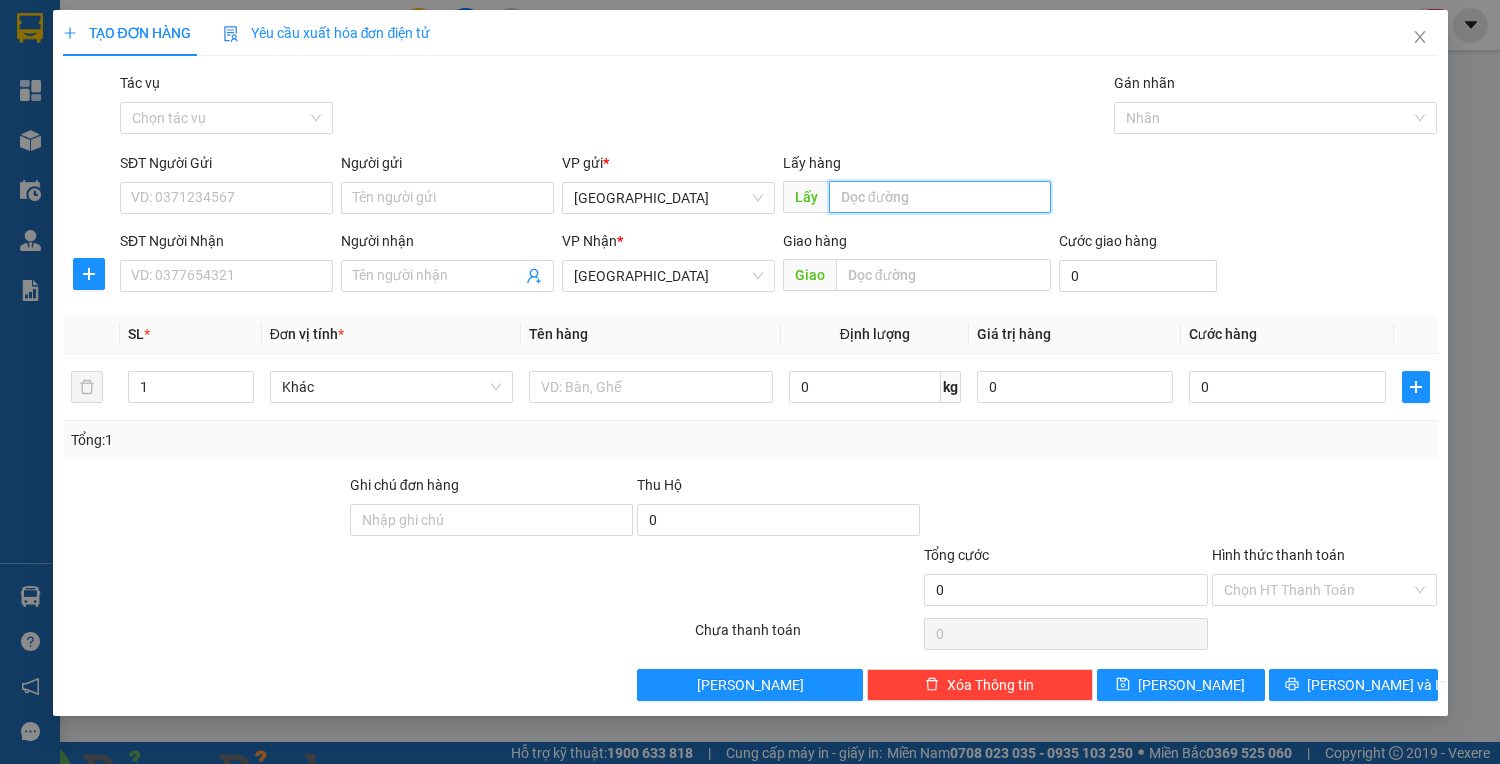 click at bounding box center [940, 197] 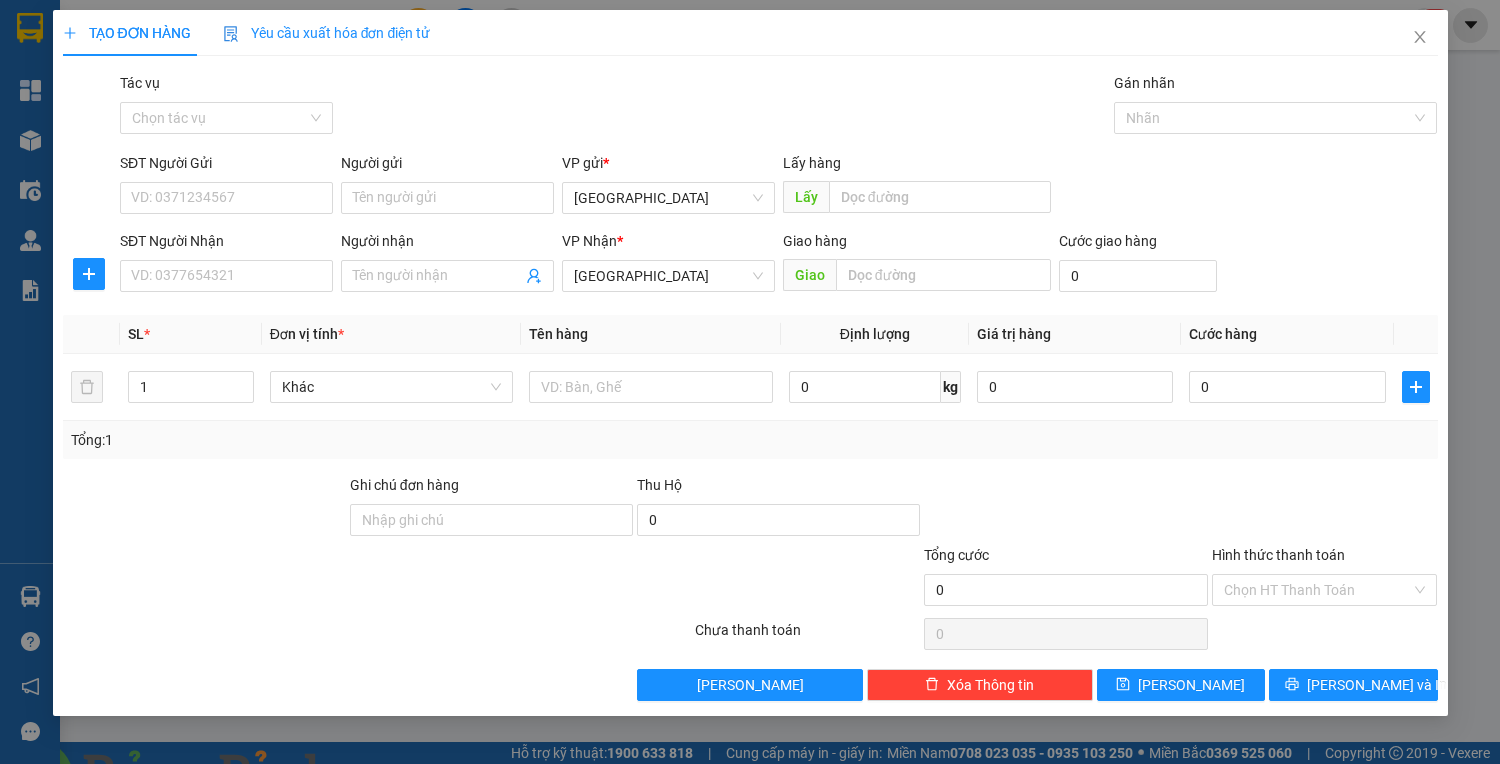 click at bounding box center (394, 776) 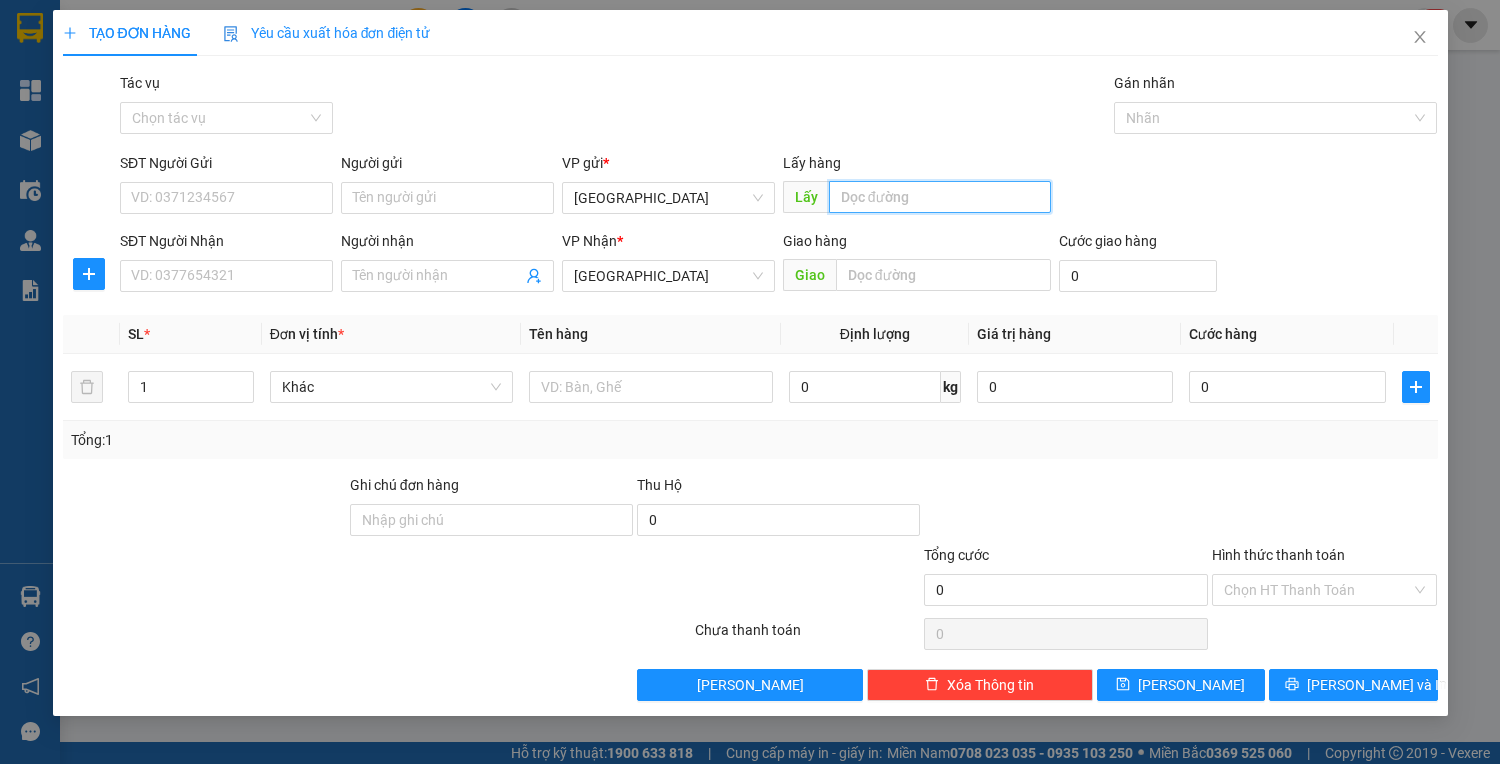 click at bounding box center [940, 197] 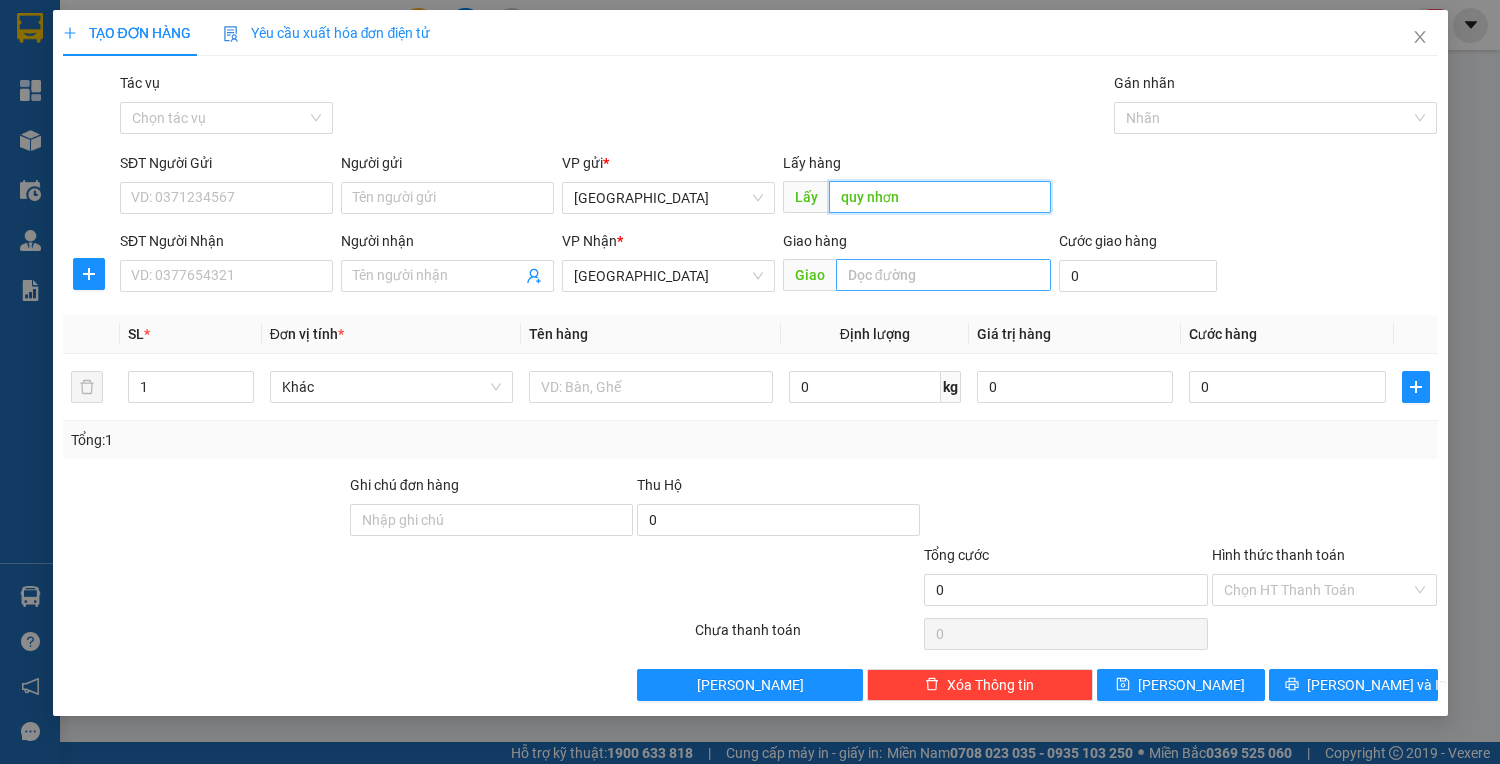type on "quy nhơn" 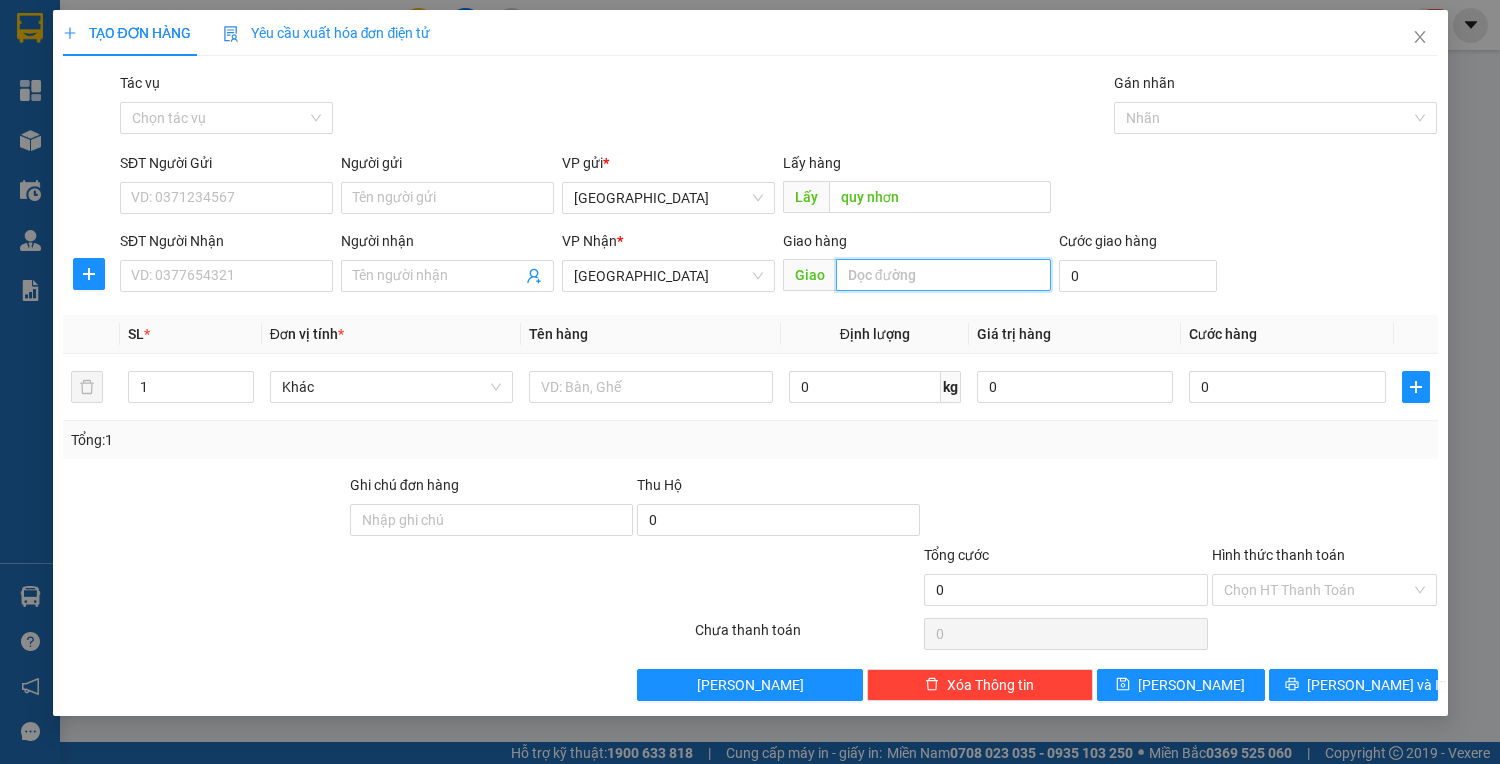 click at bounding box center [943, 275] 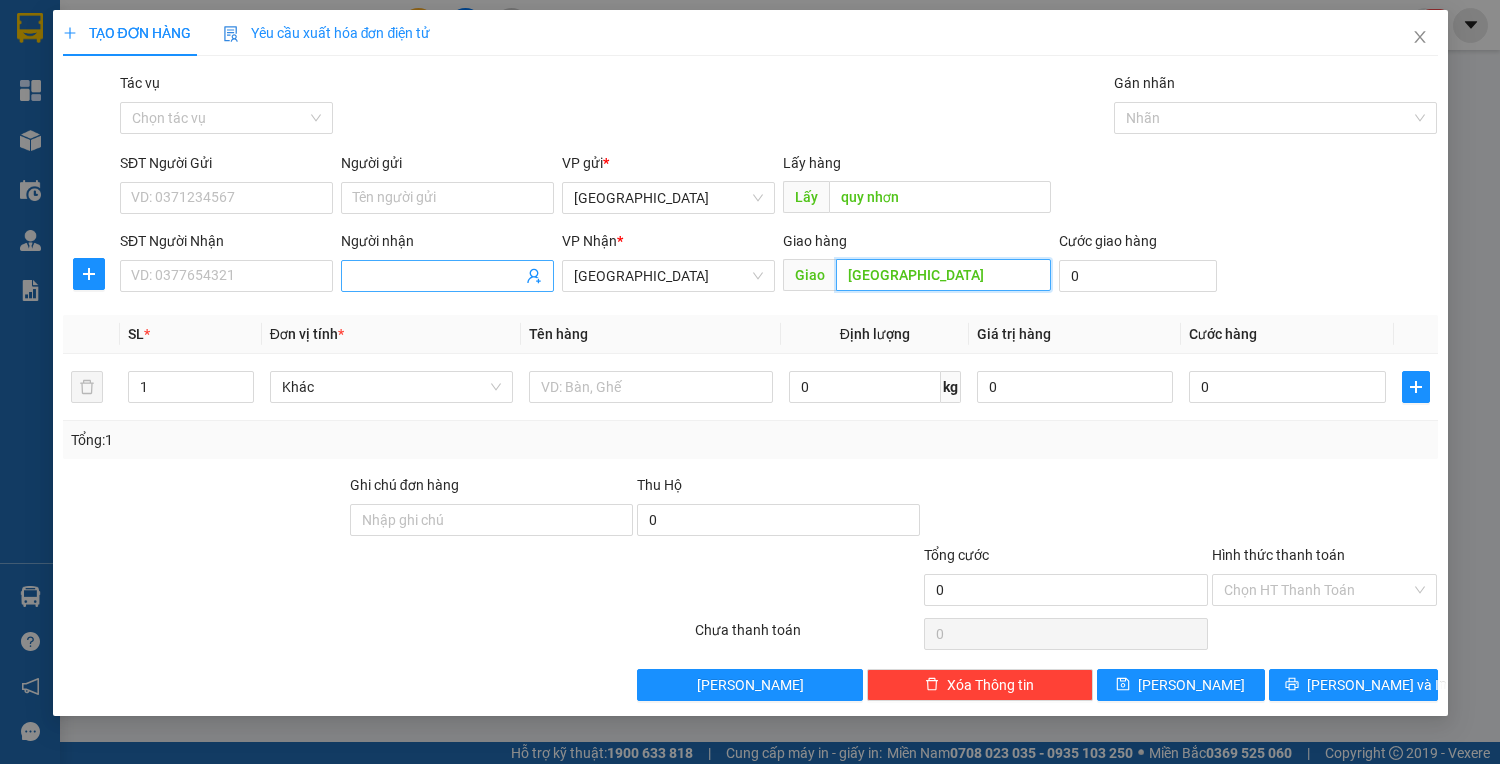 type on "đà nẵng" 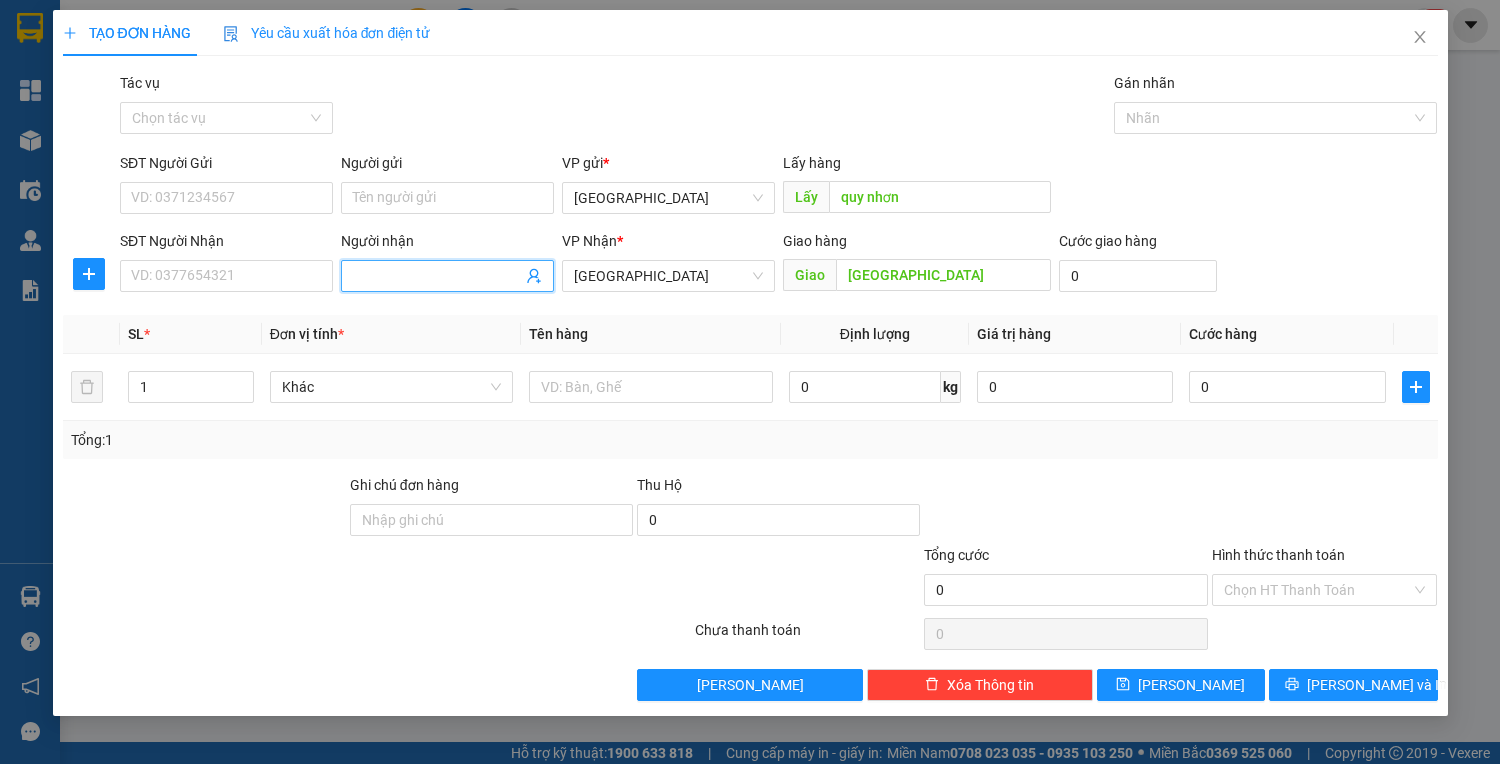 click on "Người nhận" at bounding box center [437, 276] 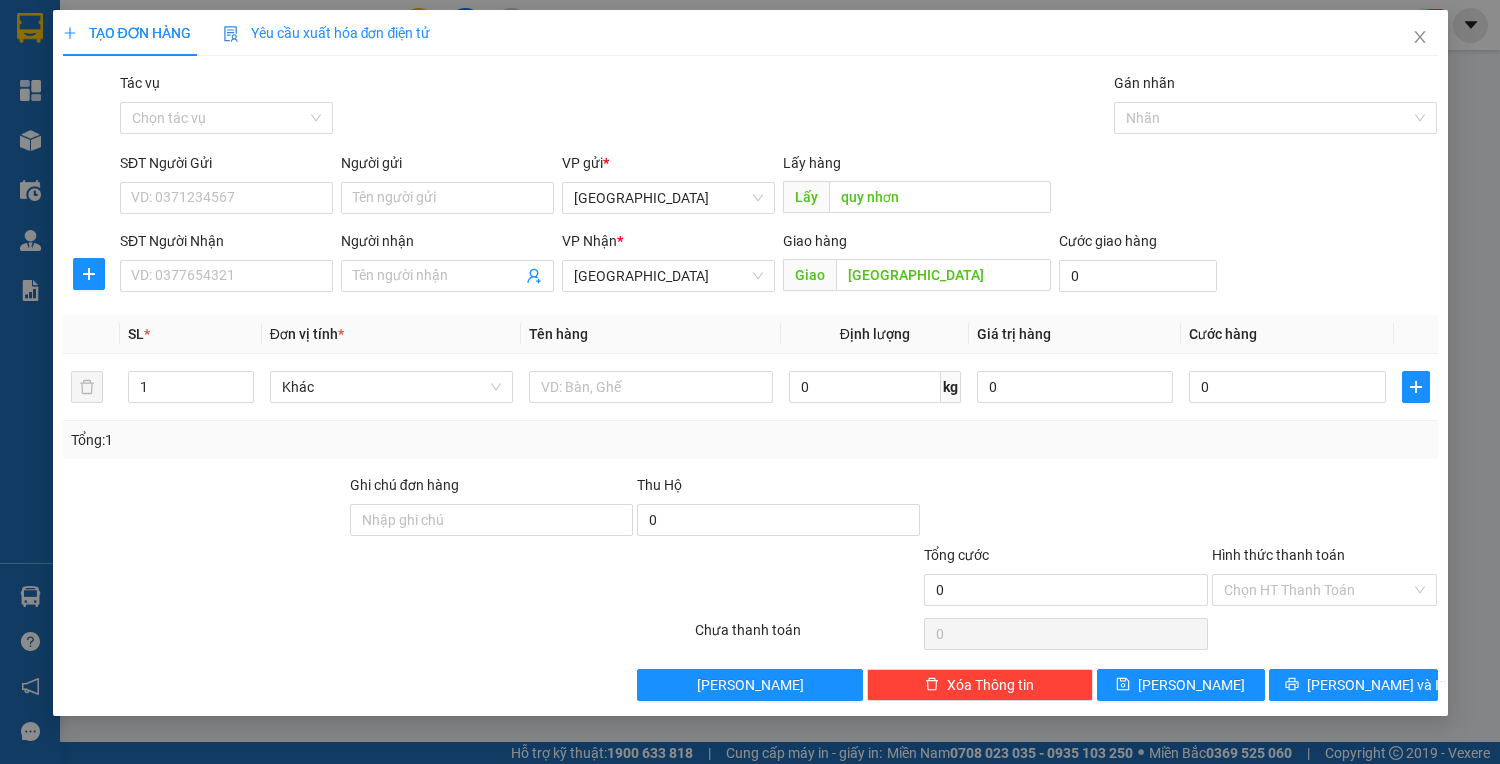 click on "SĐT Người Gửi VD: 0371234567" at bounding box center [226, 187] 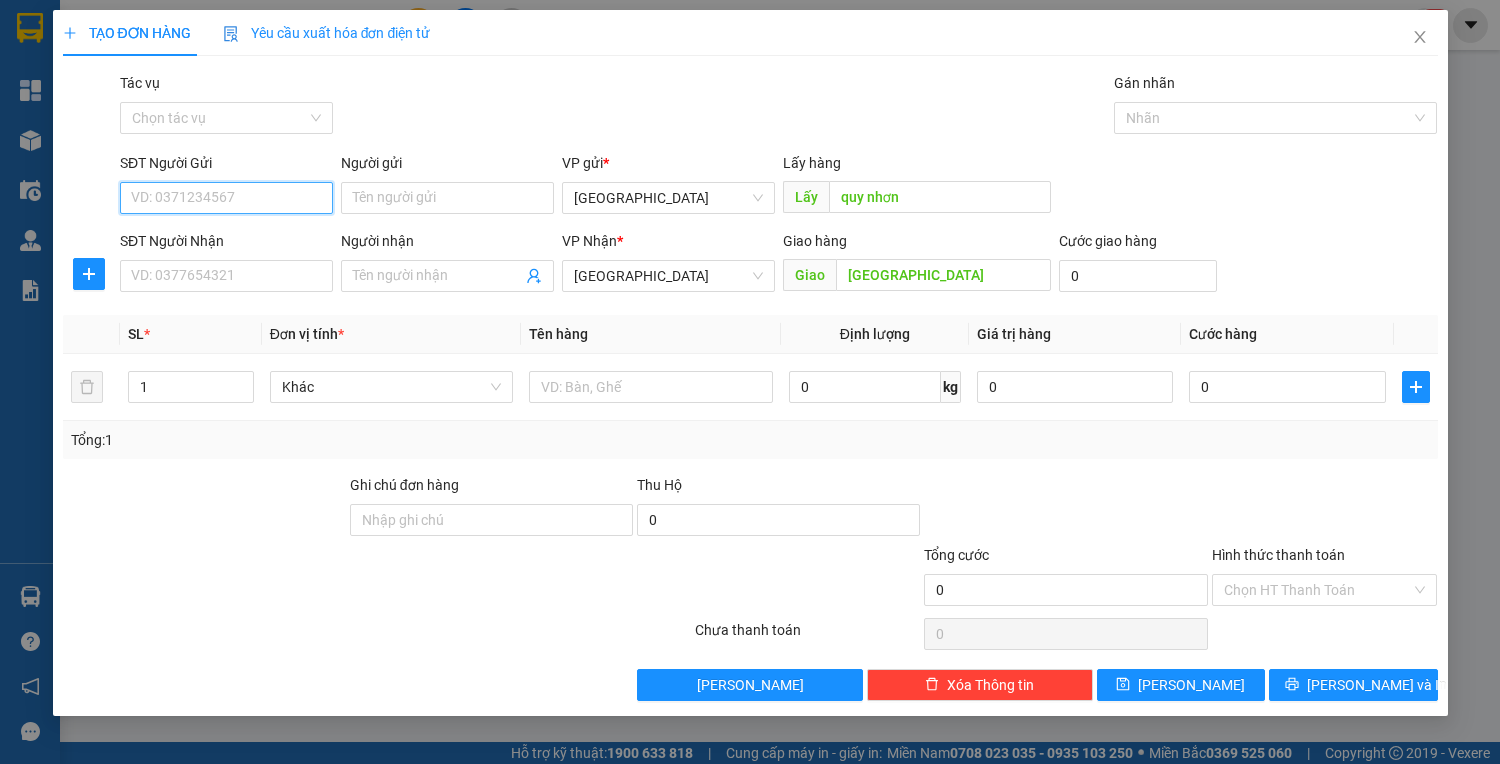 click on "SĐT Người Gửi" at bounding box center (226, 198) 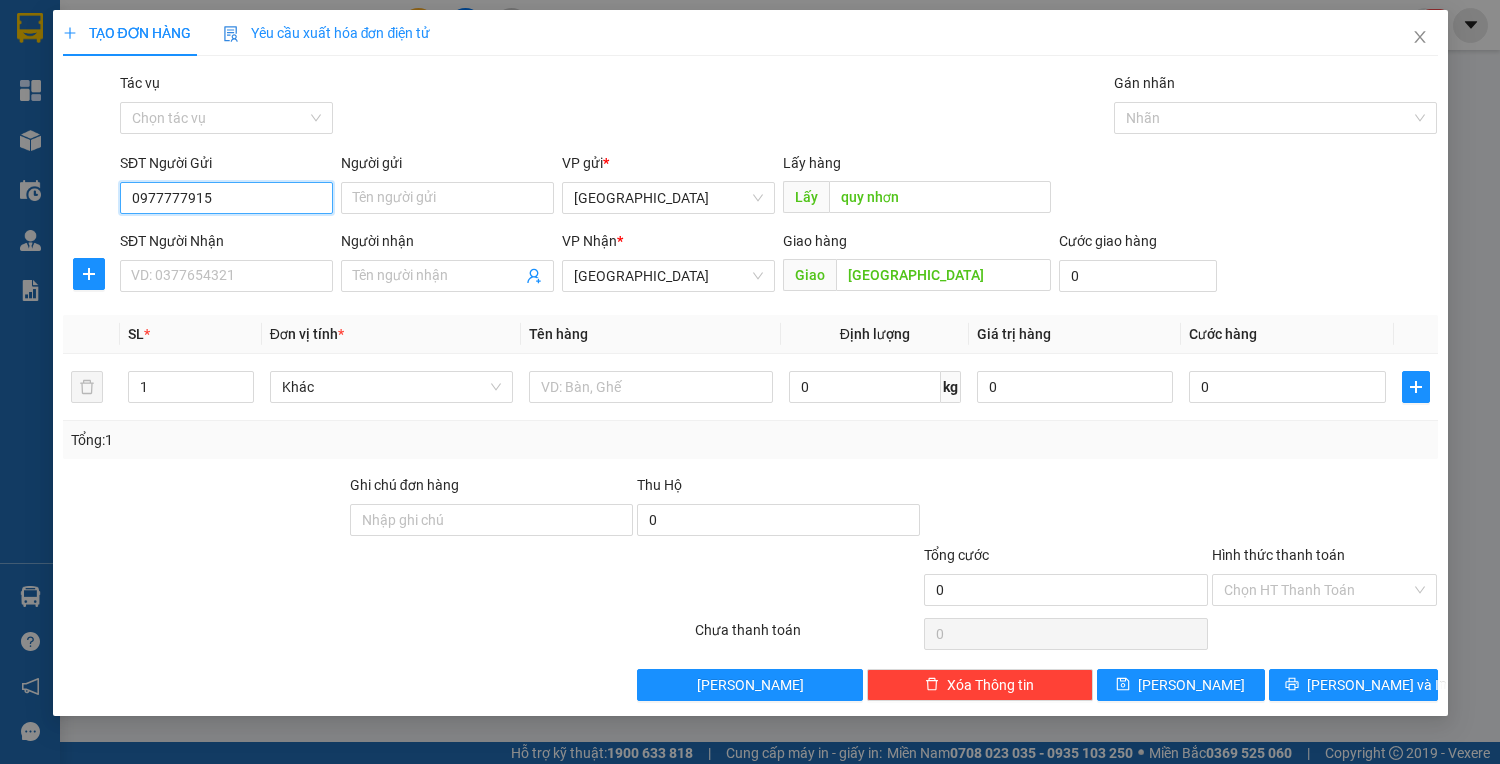 click on "0977777915" at bounding box center [226, 198] 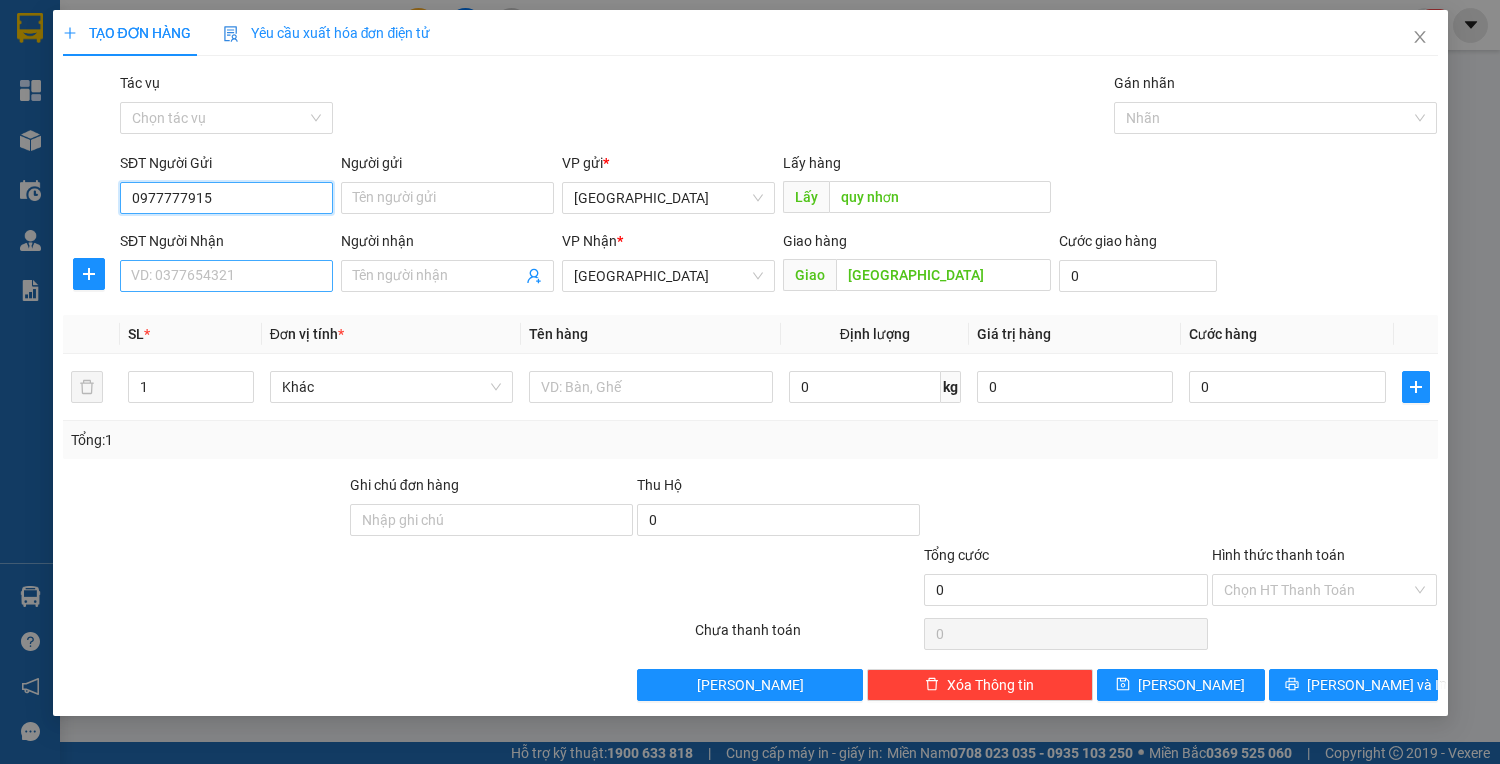 type on "0977777915" 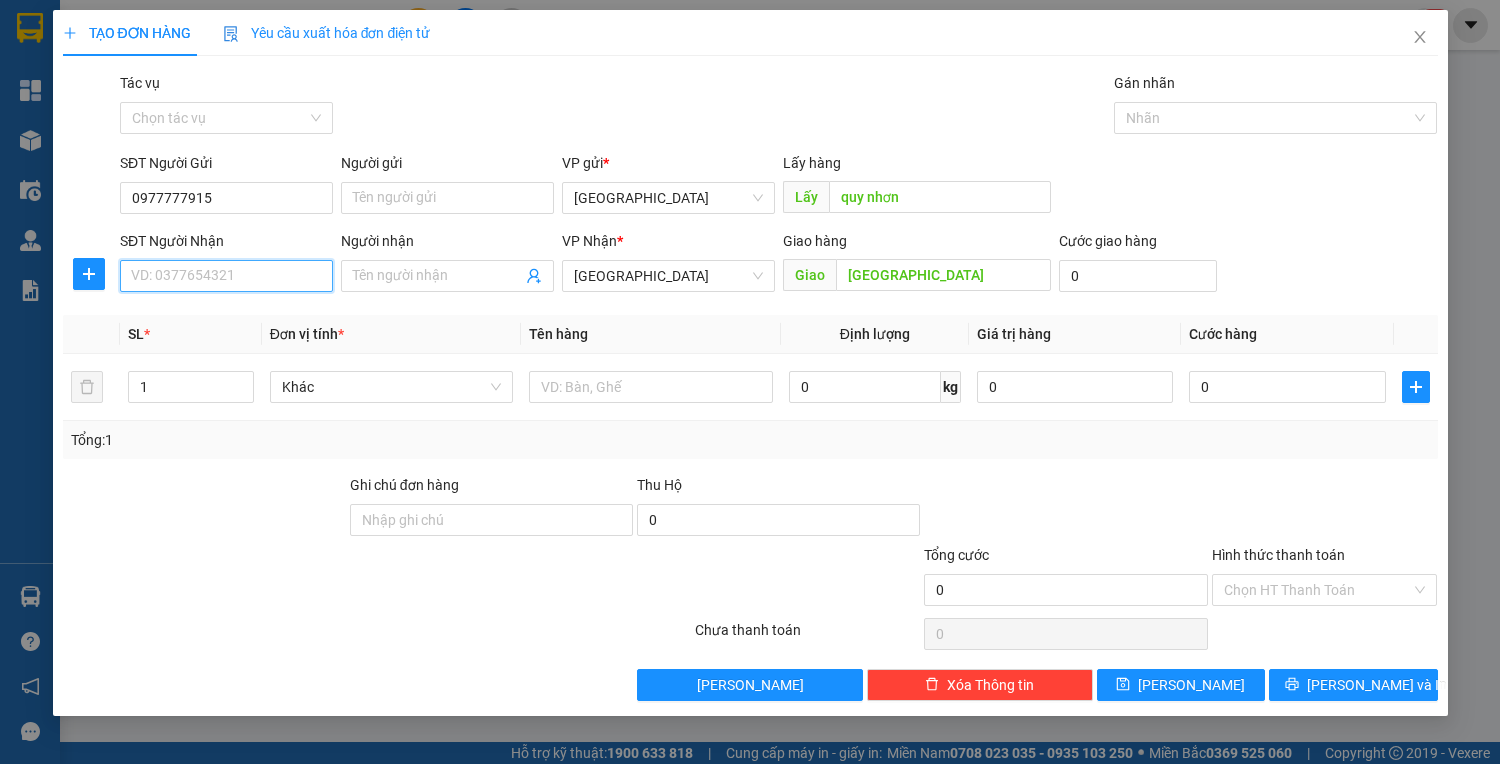 drag, startPoint x: 300, startPoint y: 268, endPoint x: 322, endPoint y: 268, distance: 22 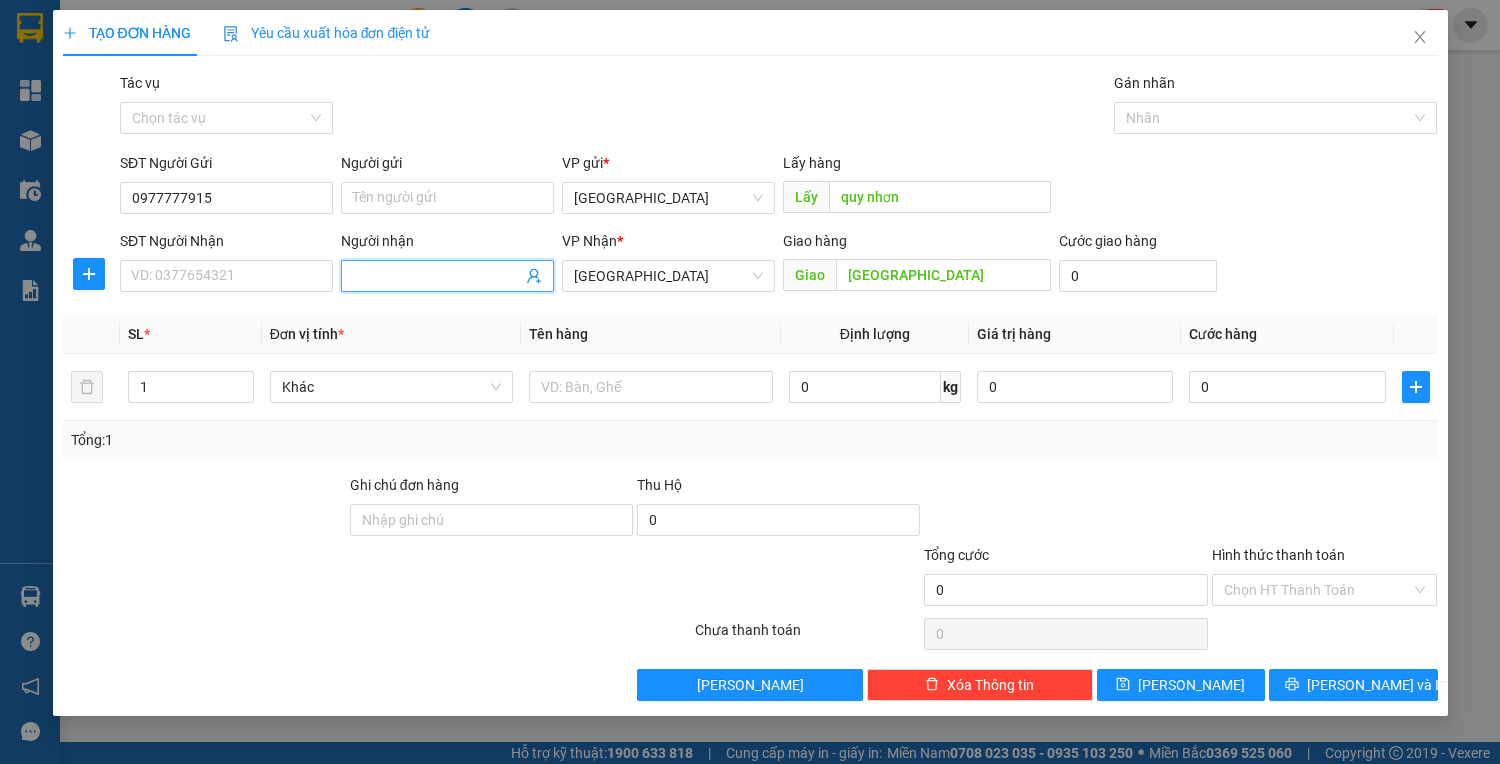 click on "Người nhận" at bounding box center [437, 276] 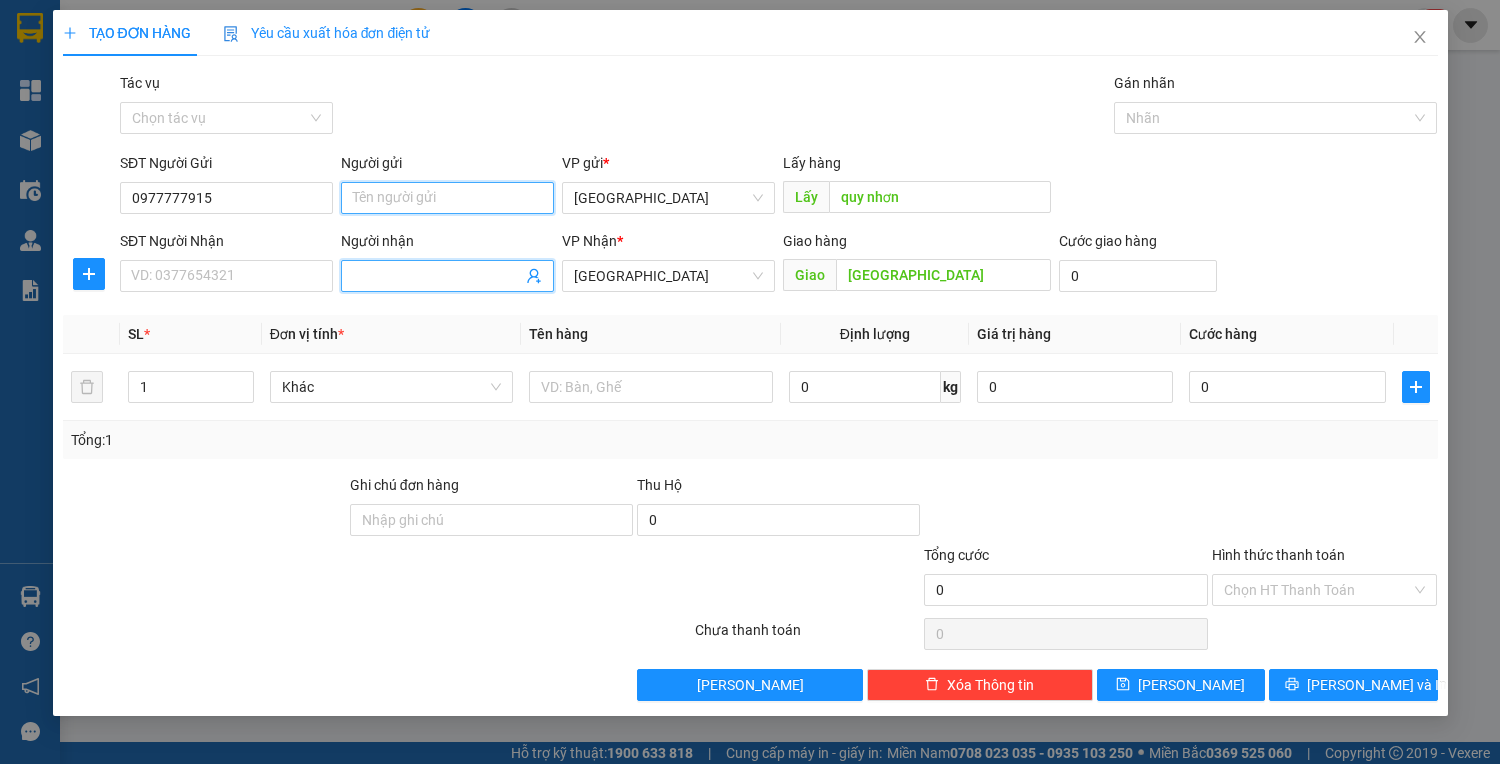 click on "Người gửi" at bounding box center (447, 198) 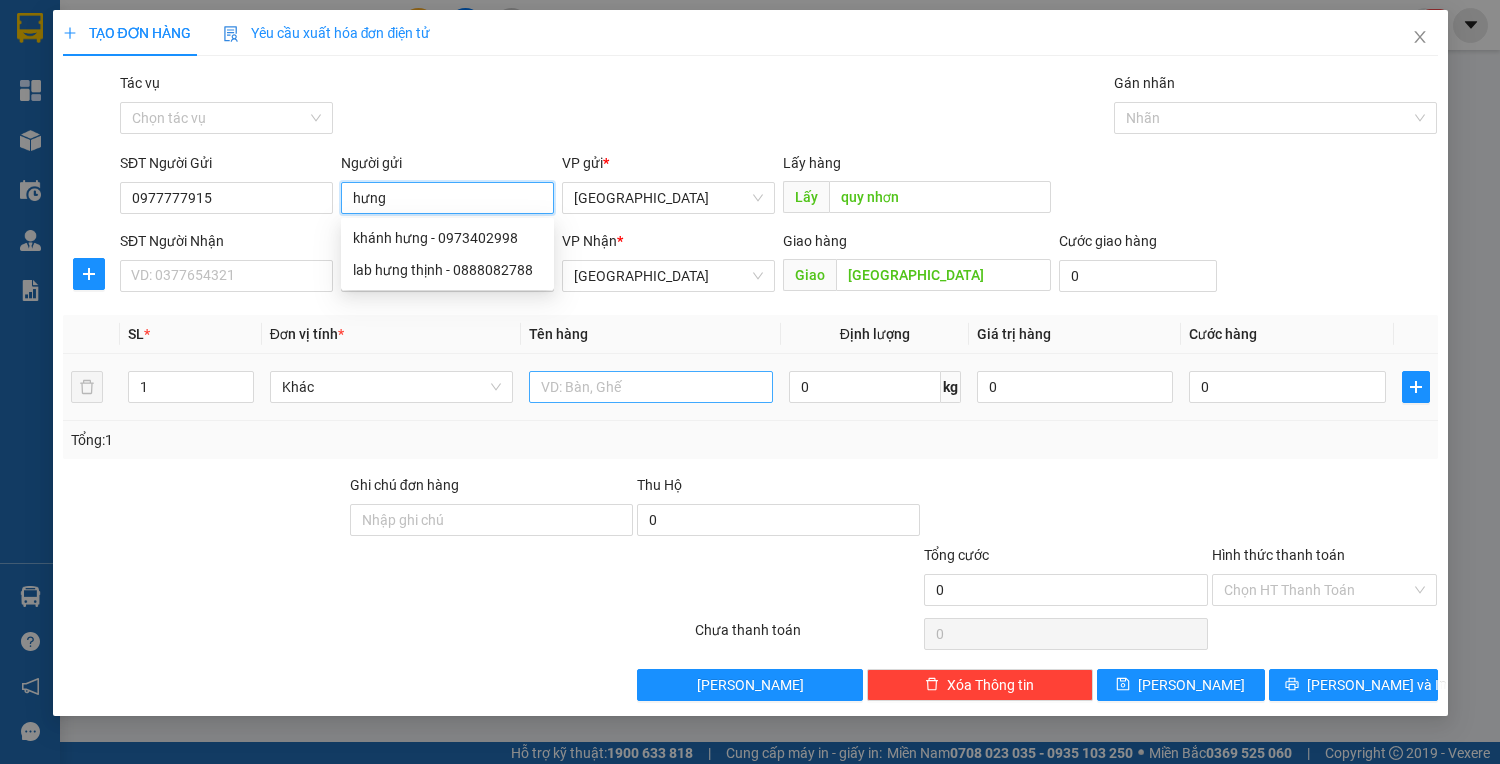 type on "hưng" 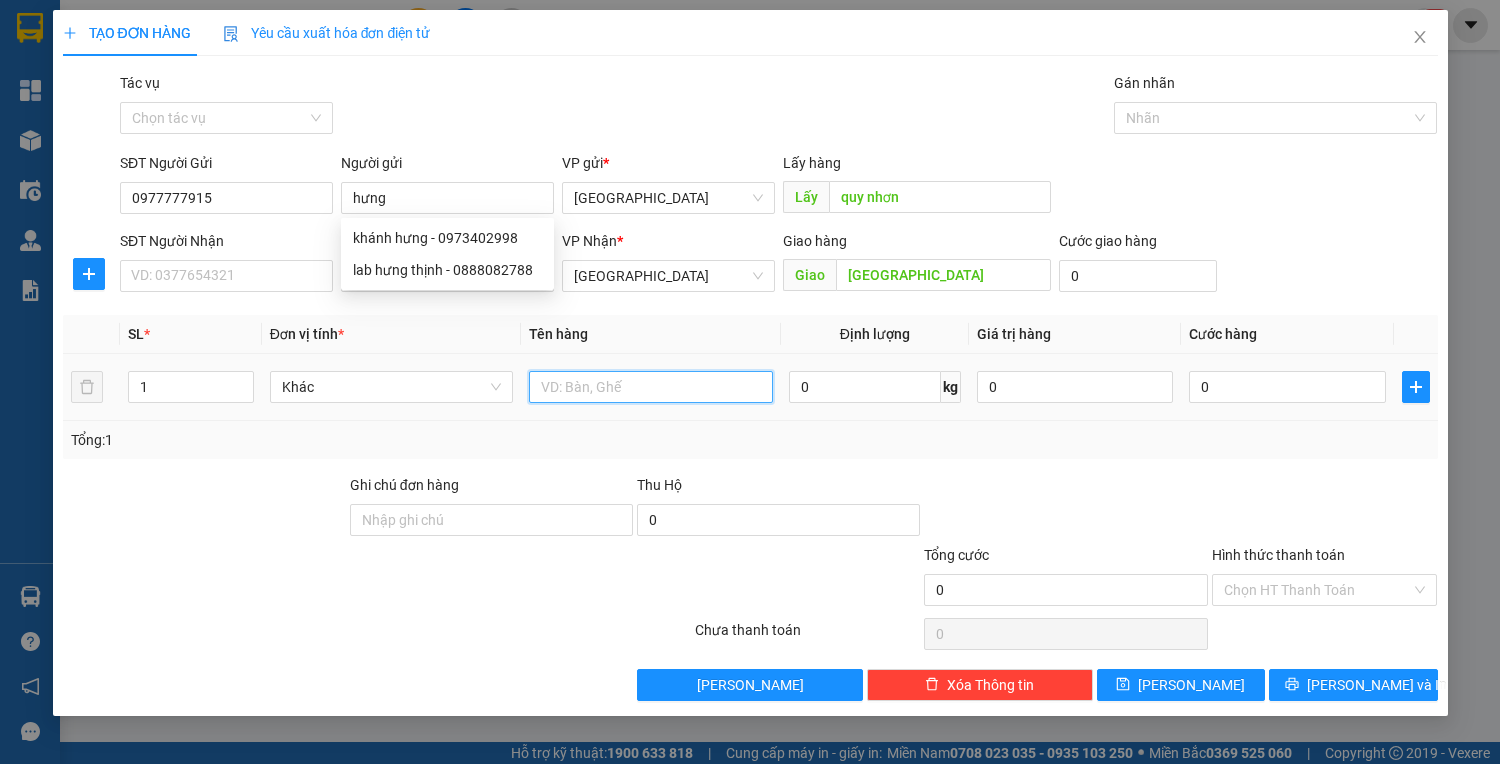 click at bounding box center (650, 387) 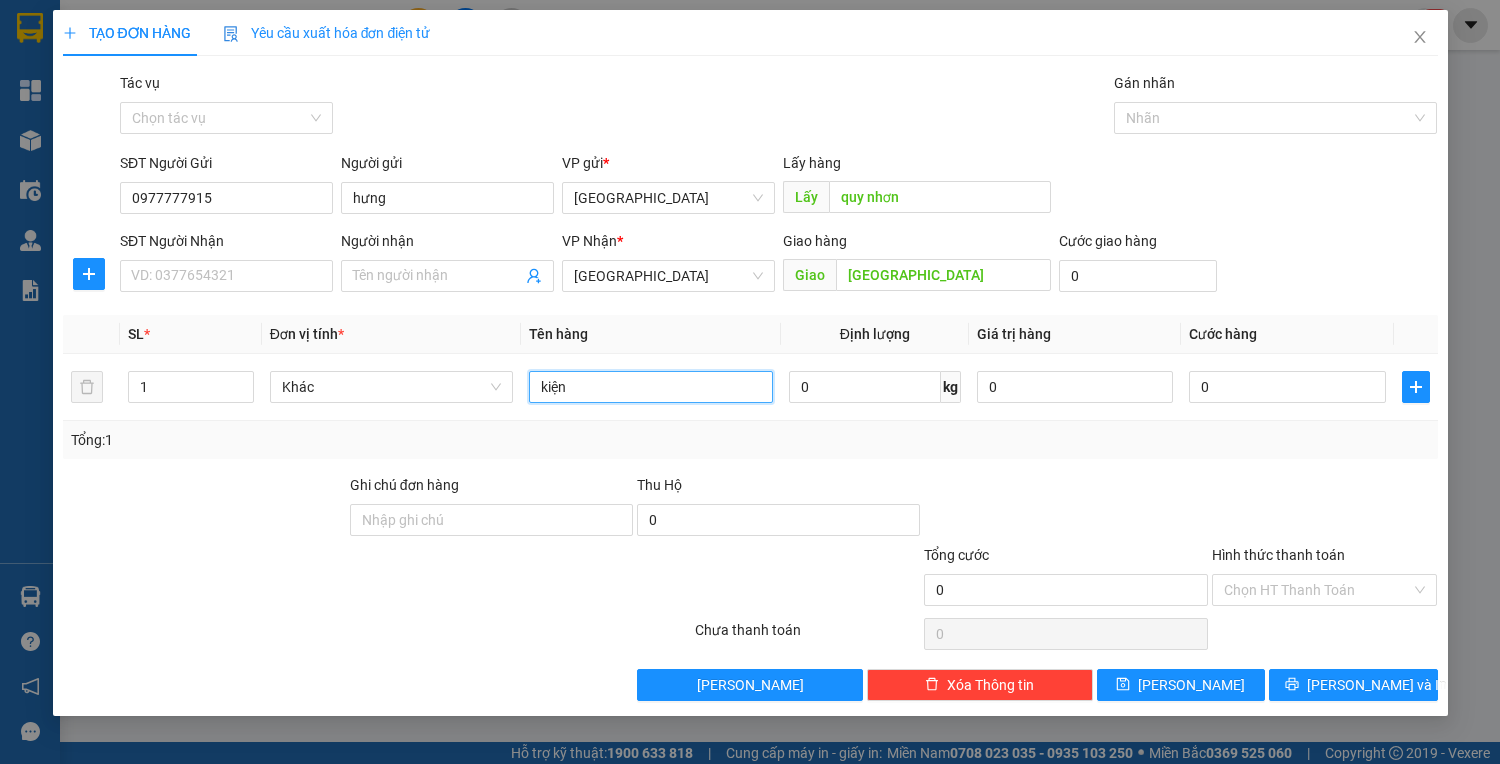 type on "kiện" 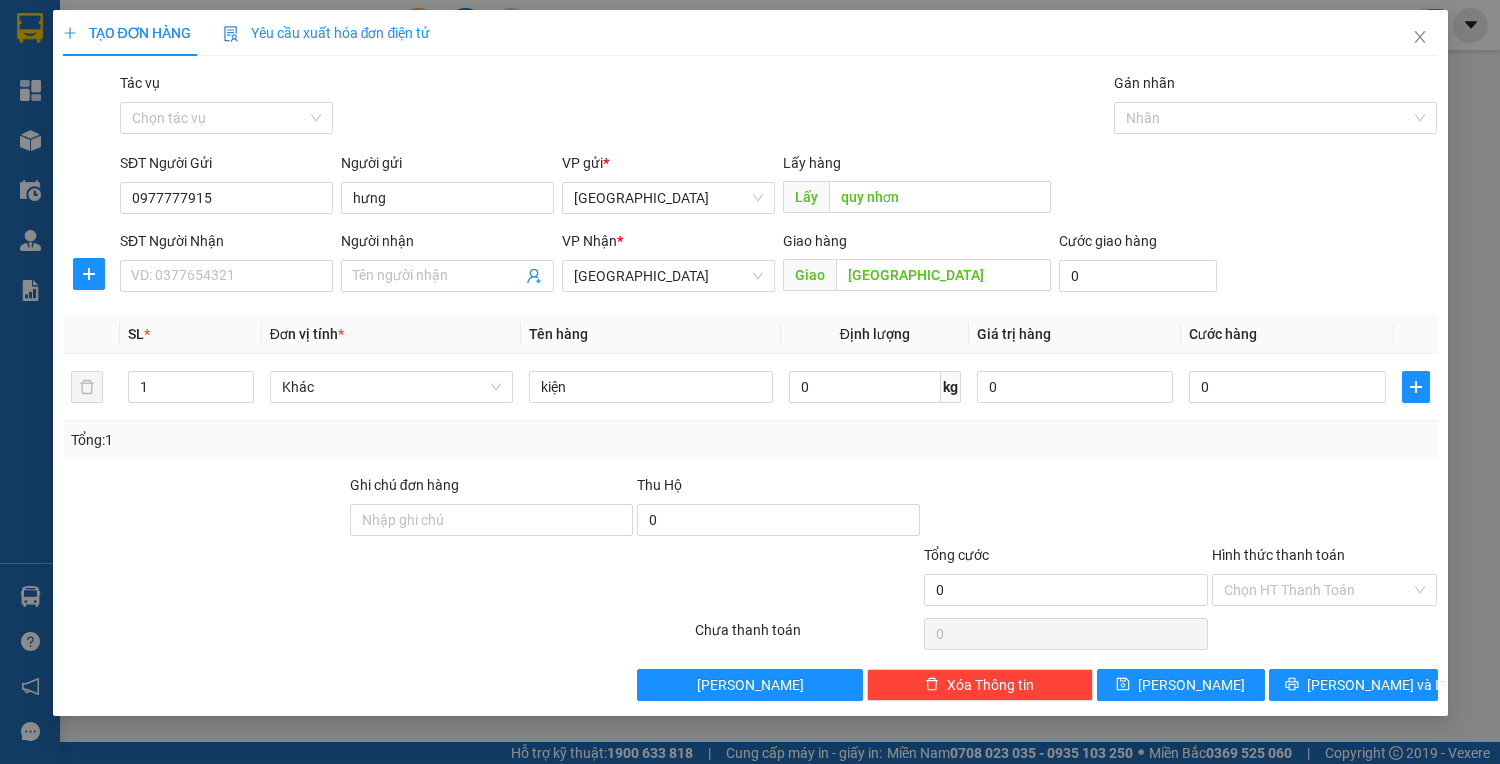 click on "Người nhận Tên người nhận" at bounding box center (447, 265) 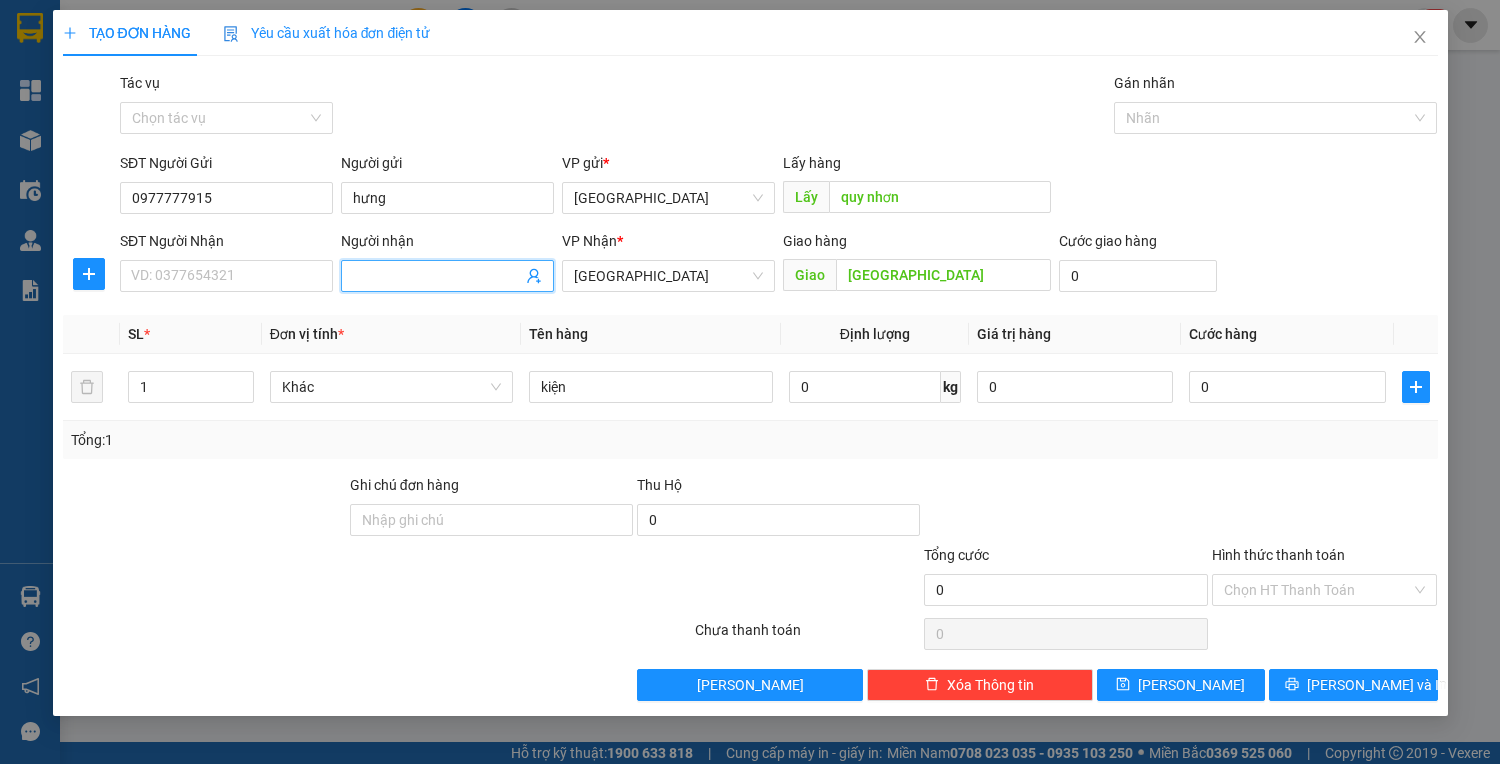 click on "Người nhận" at bounding box center (437, 276) 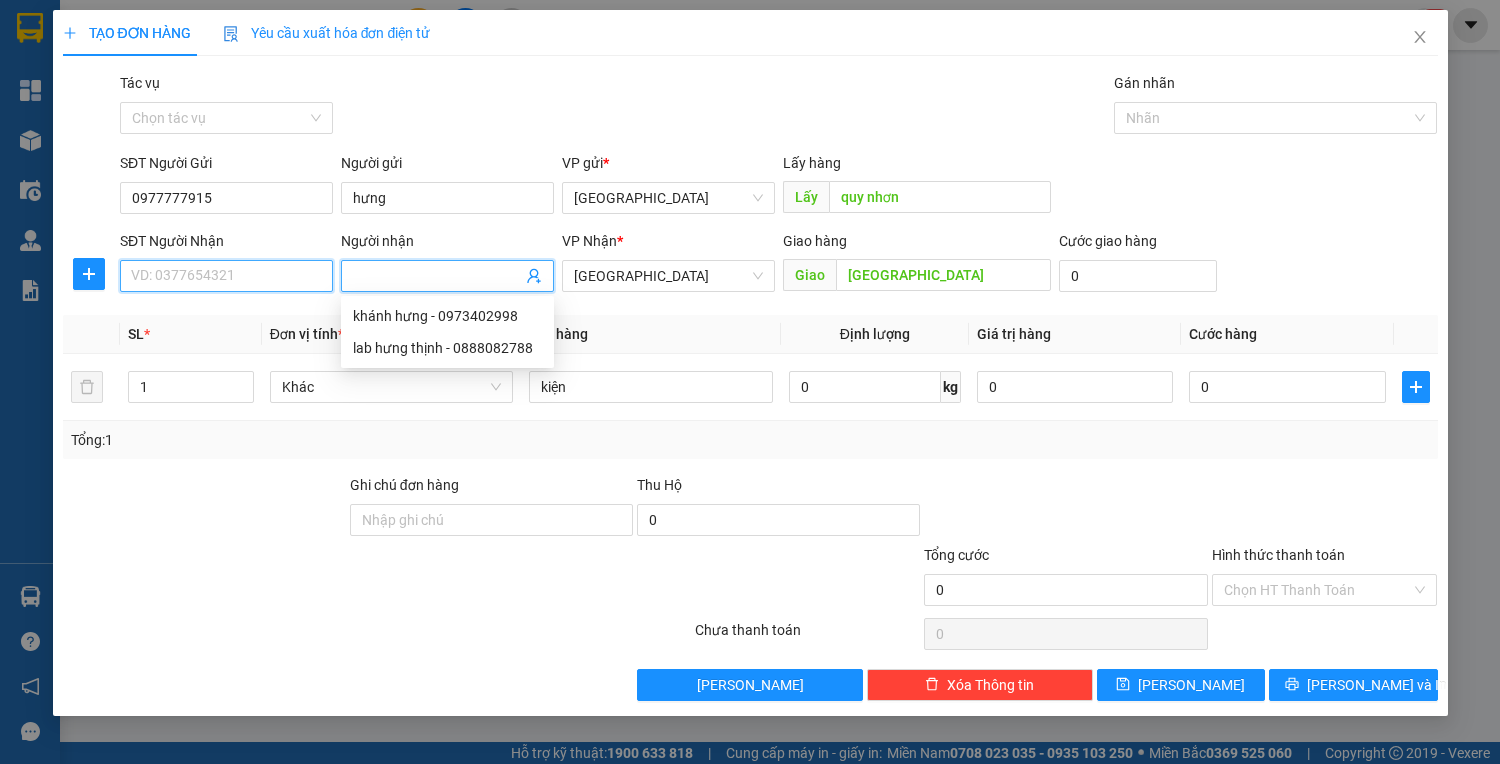 click on "SĐT Người Nhận" at bounding box center (226, 276) 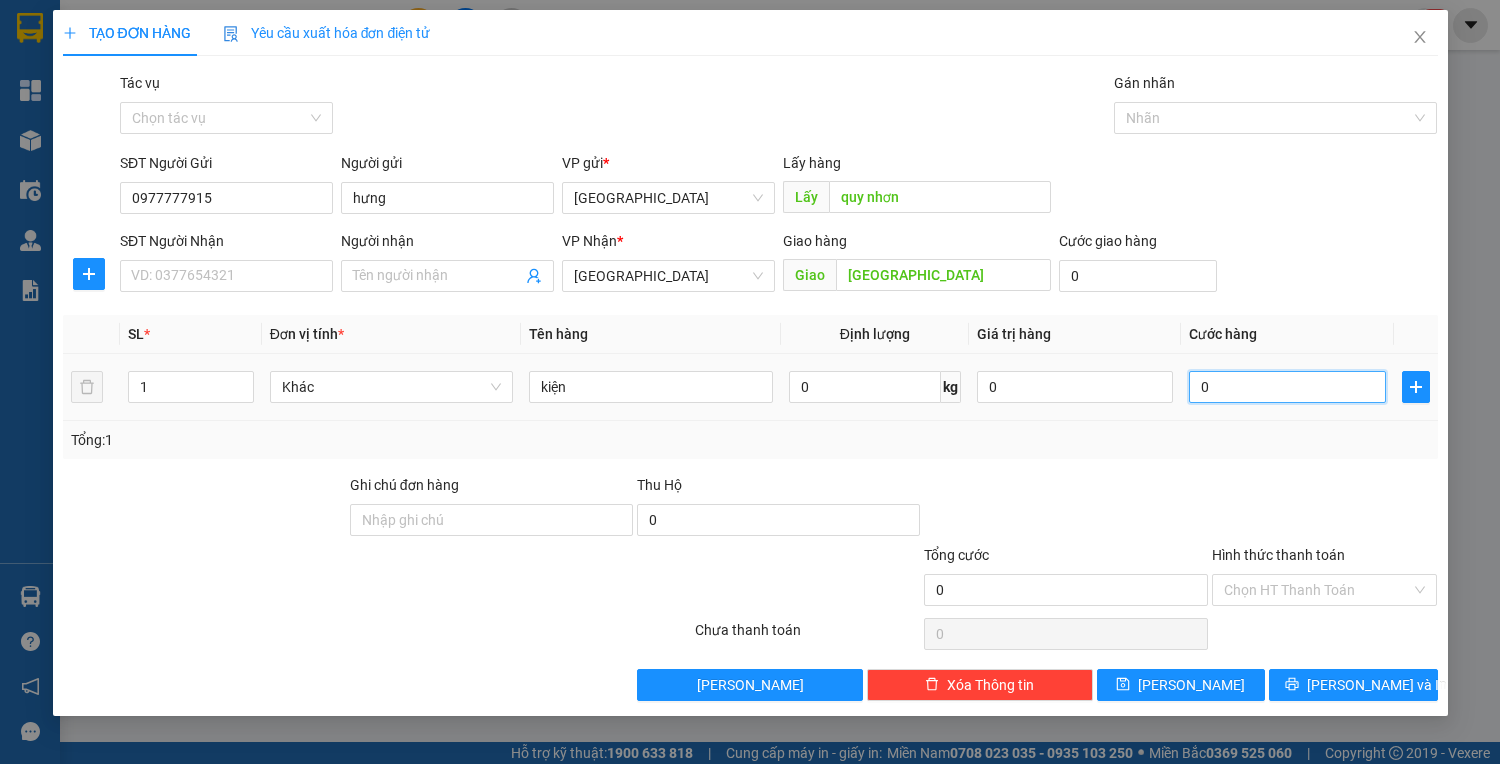 click on "0" at bounding box center [1287, 387] 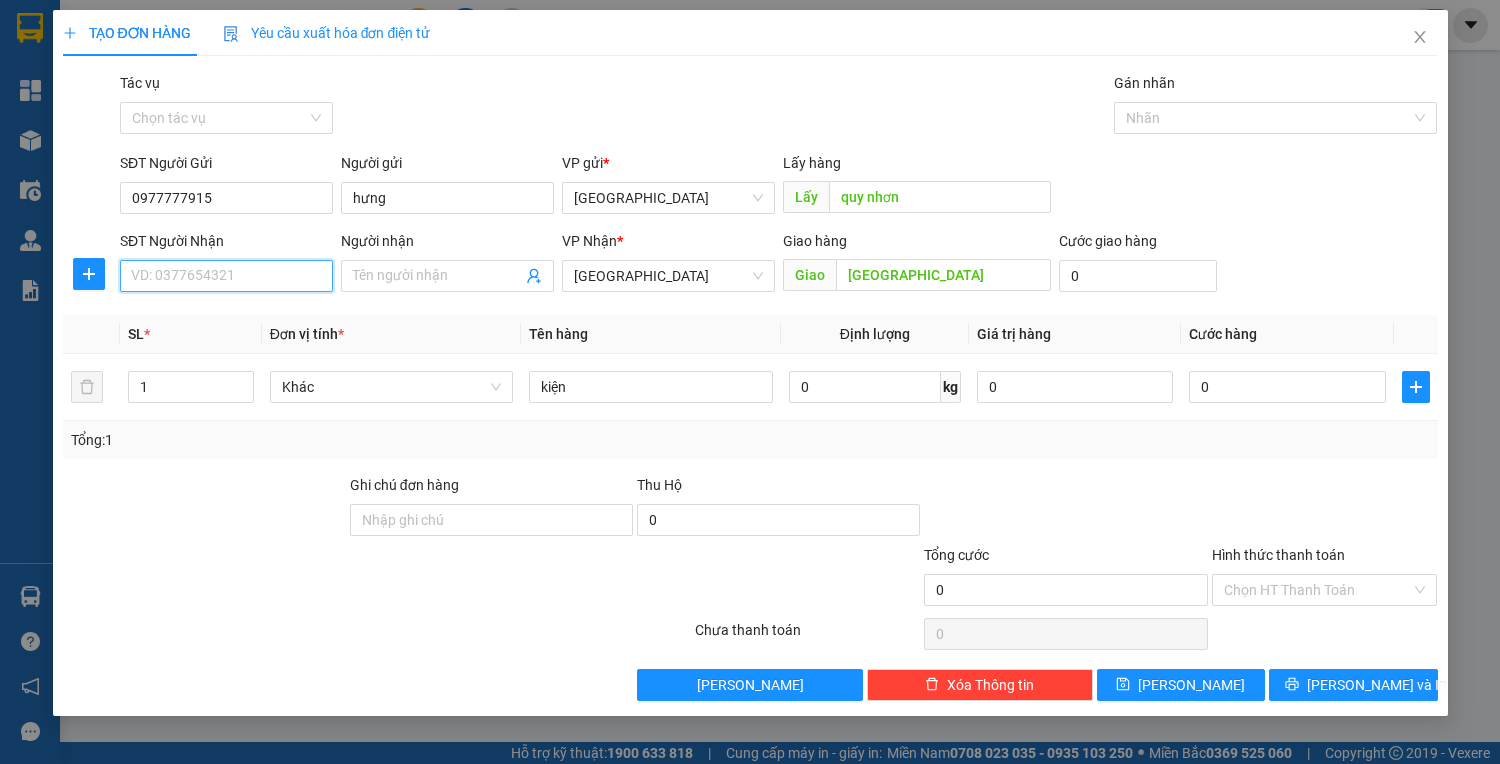 click on "SĐT Người Nhận" at bounding box center (226, 276) 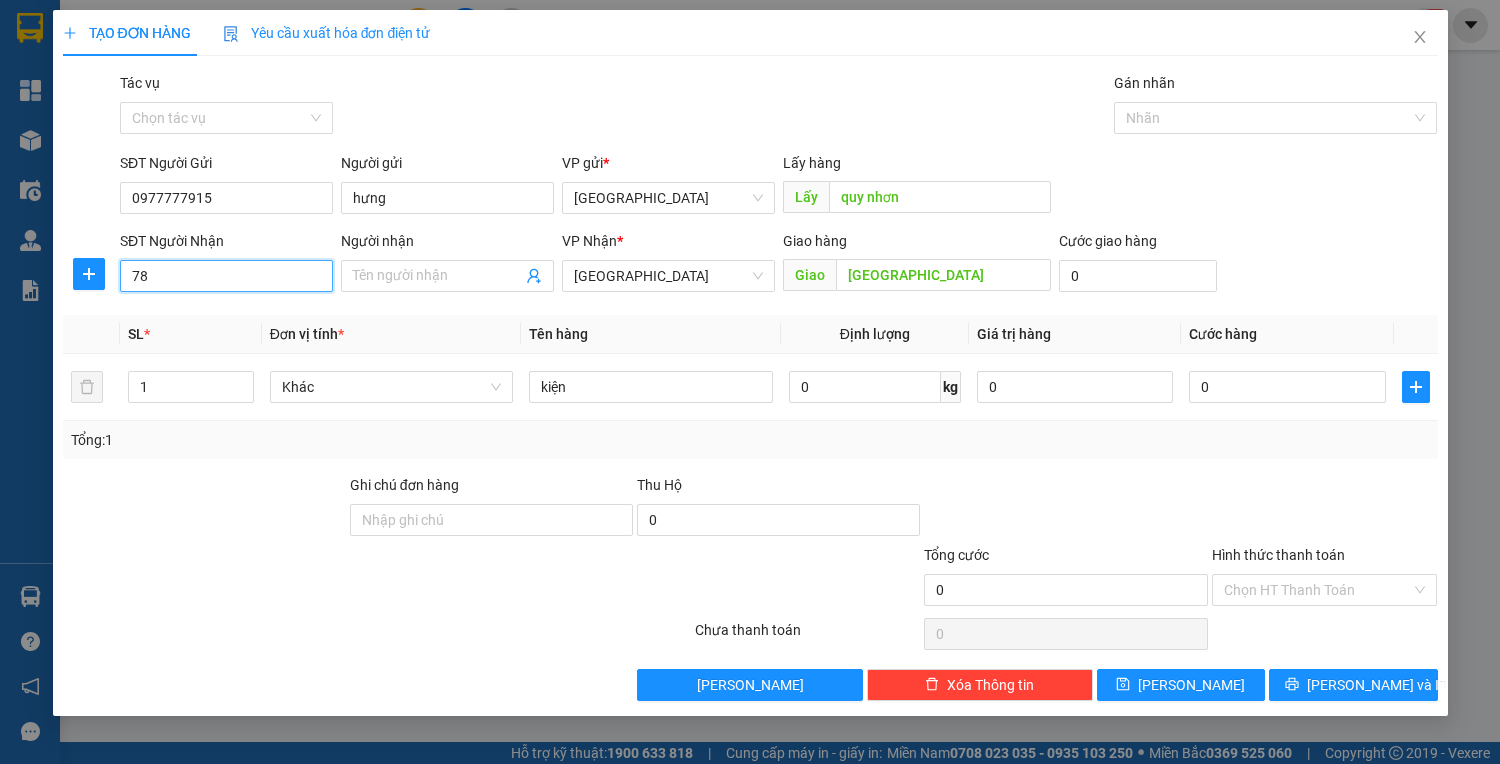 type on "7" 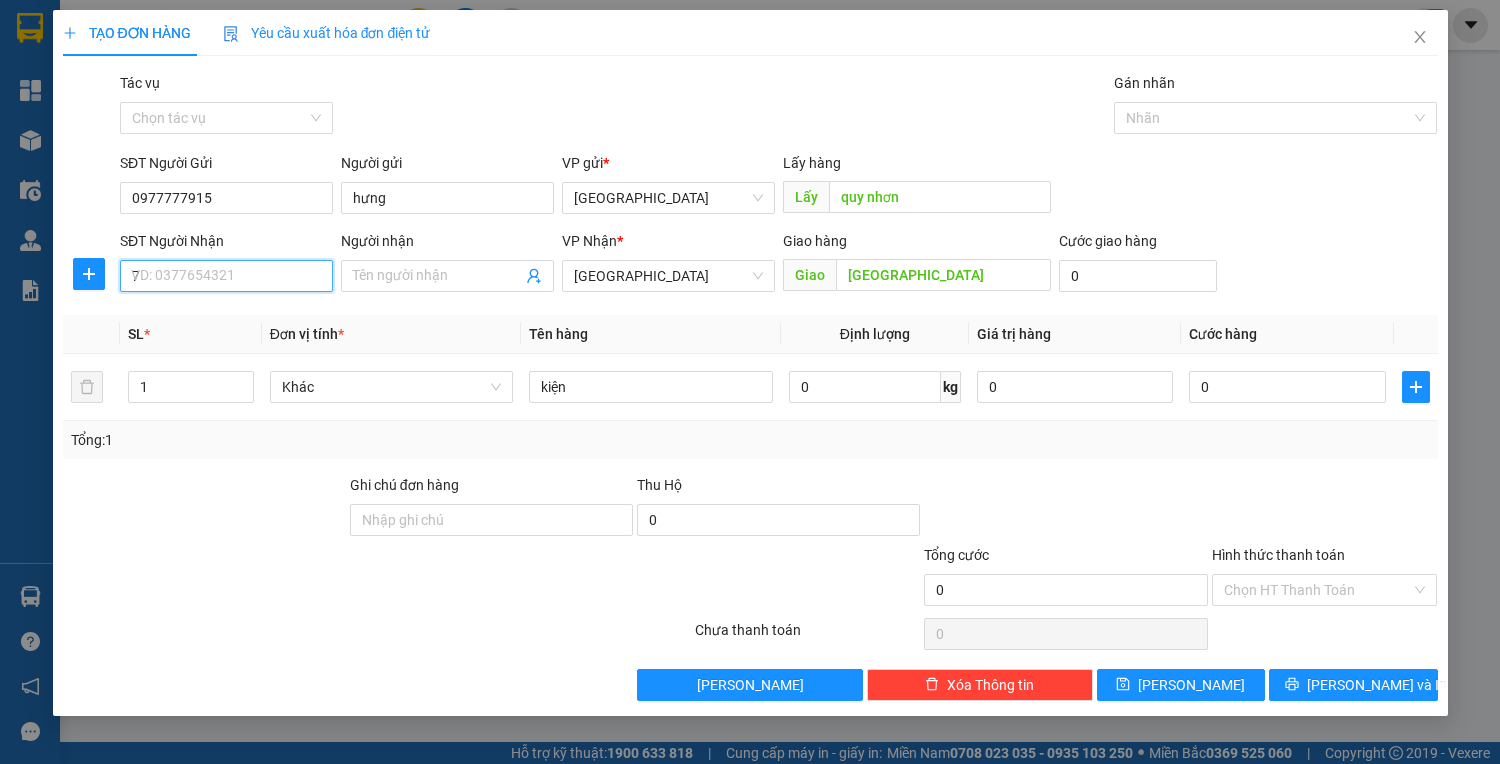 type 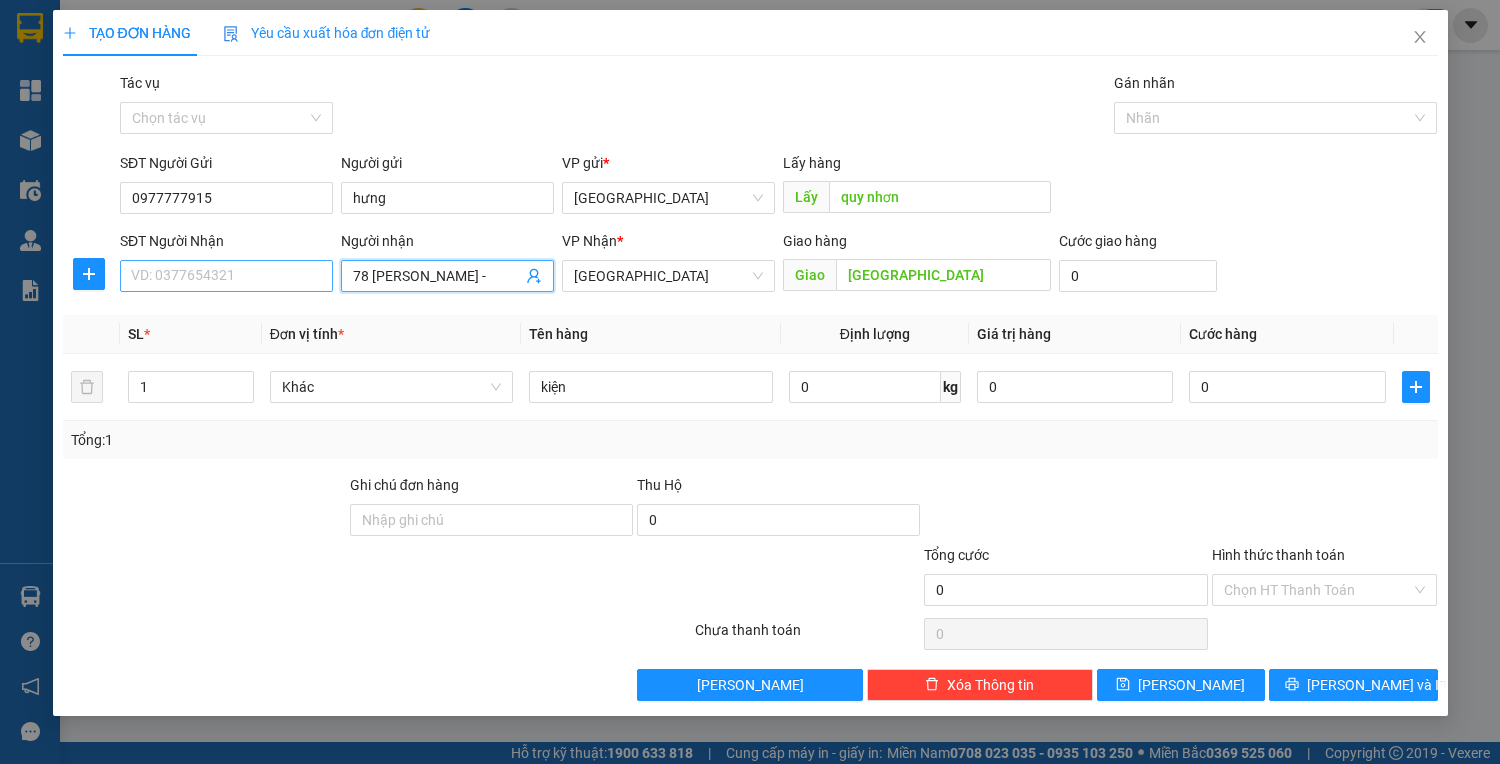 type on "78 trần can -" 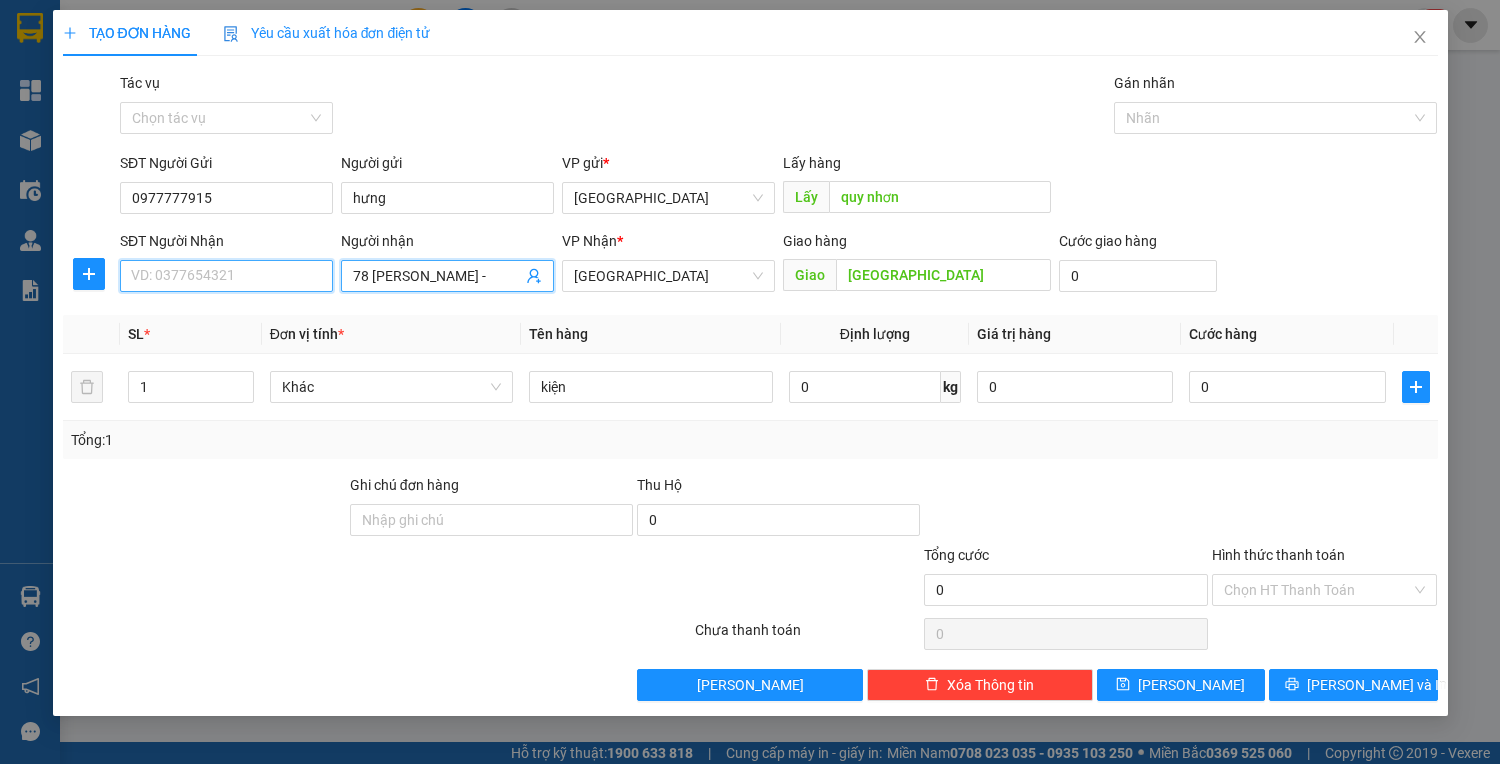 click on "SĐT Người Nhận" at bounding box center (226, 276) 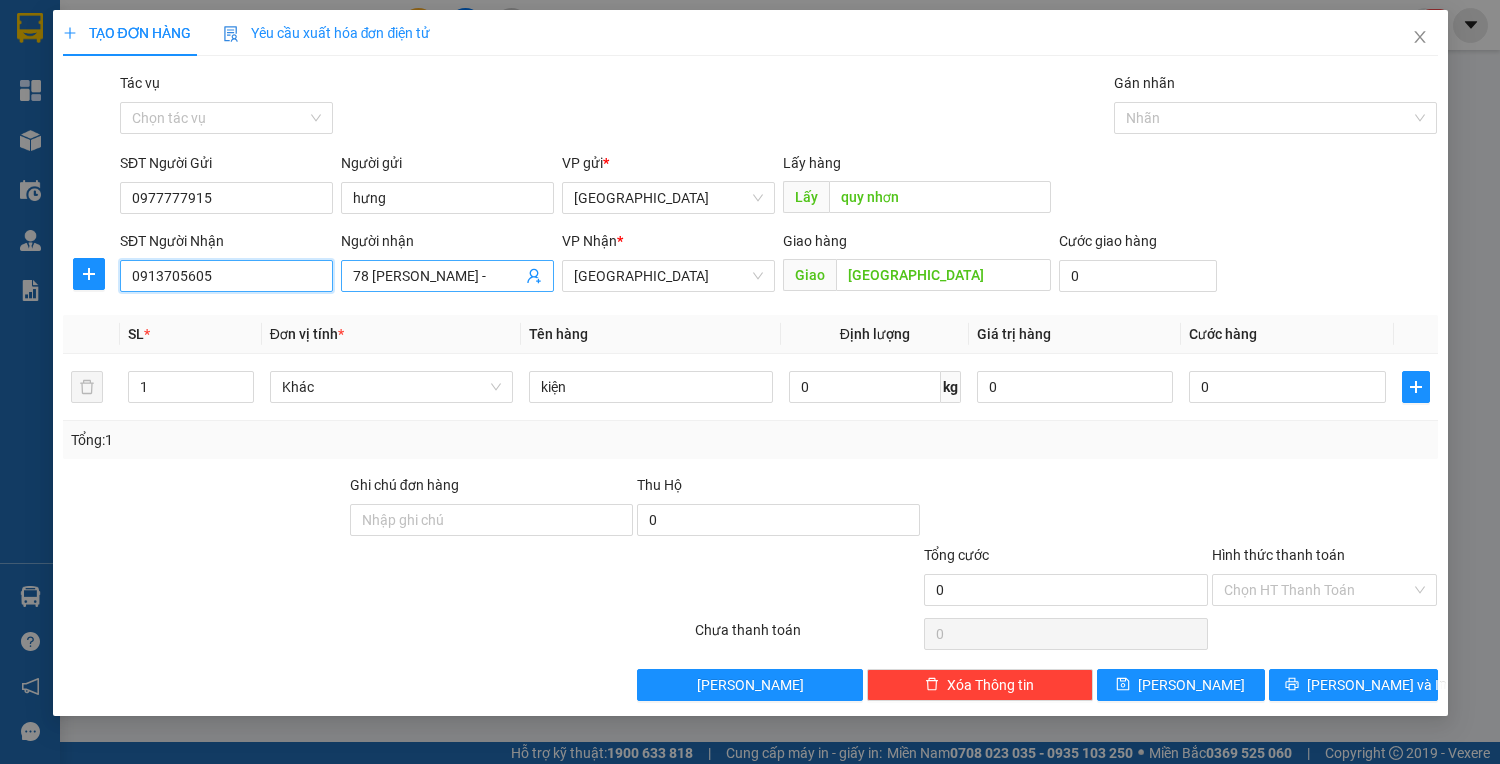 type on "0913705605" 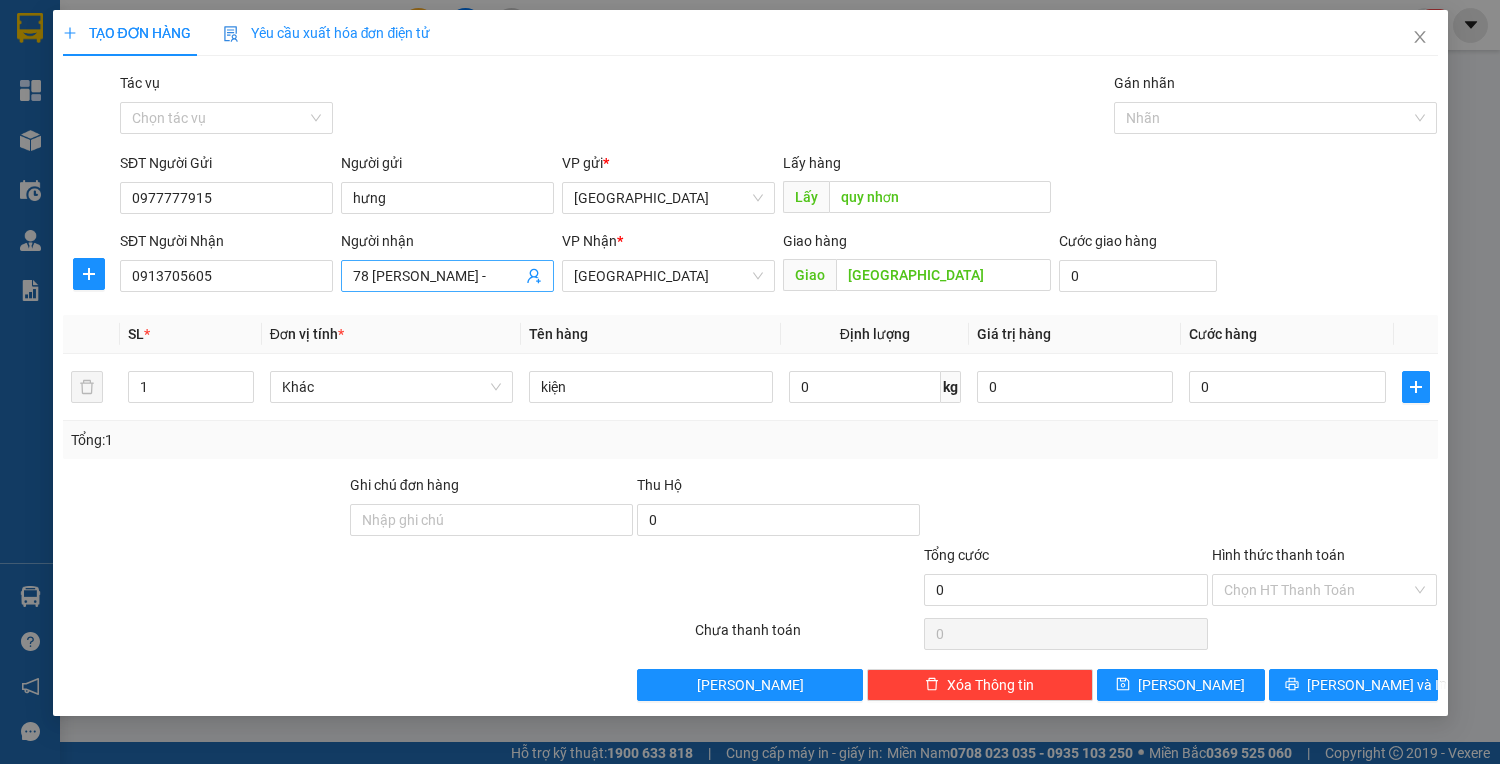 click on "78 trần can -" at bounding box center [437, 276] 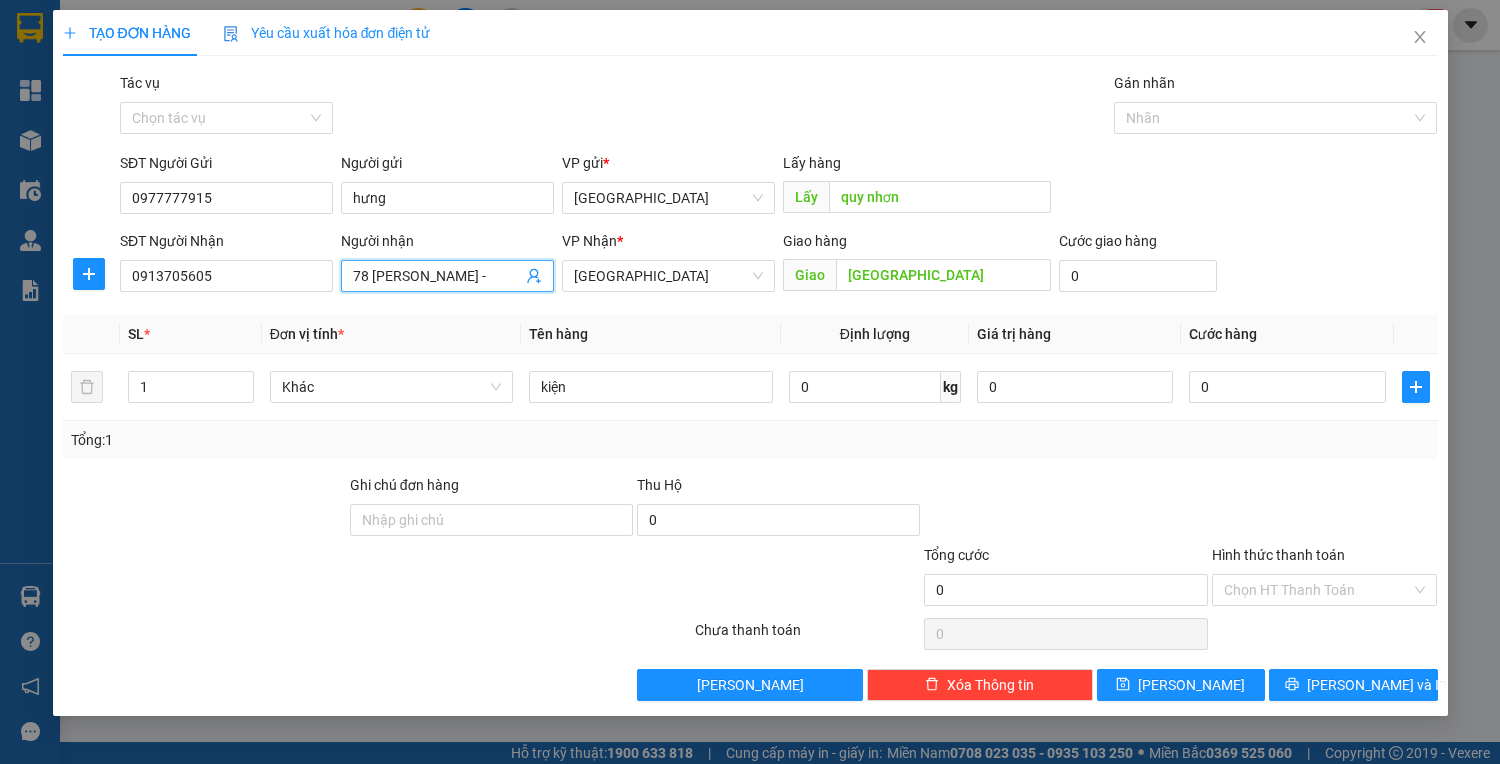 click on "78 trần can -" at bounding box center (437, 276) 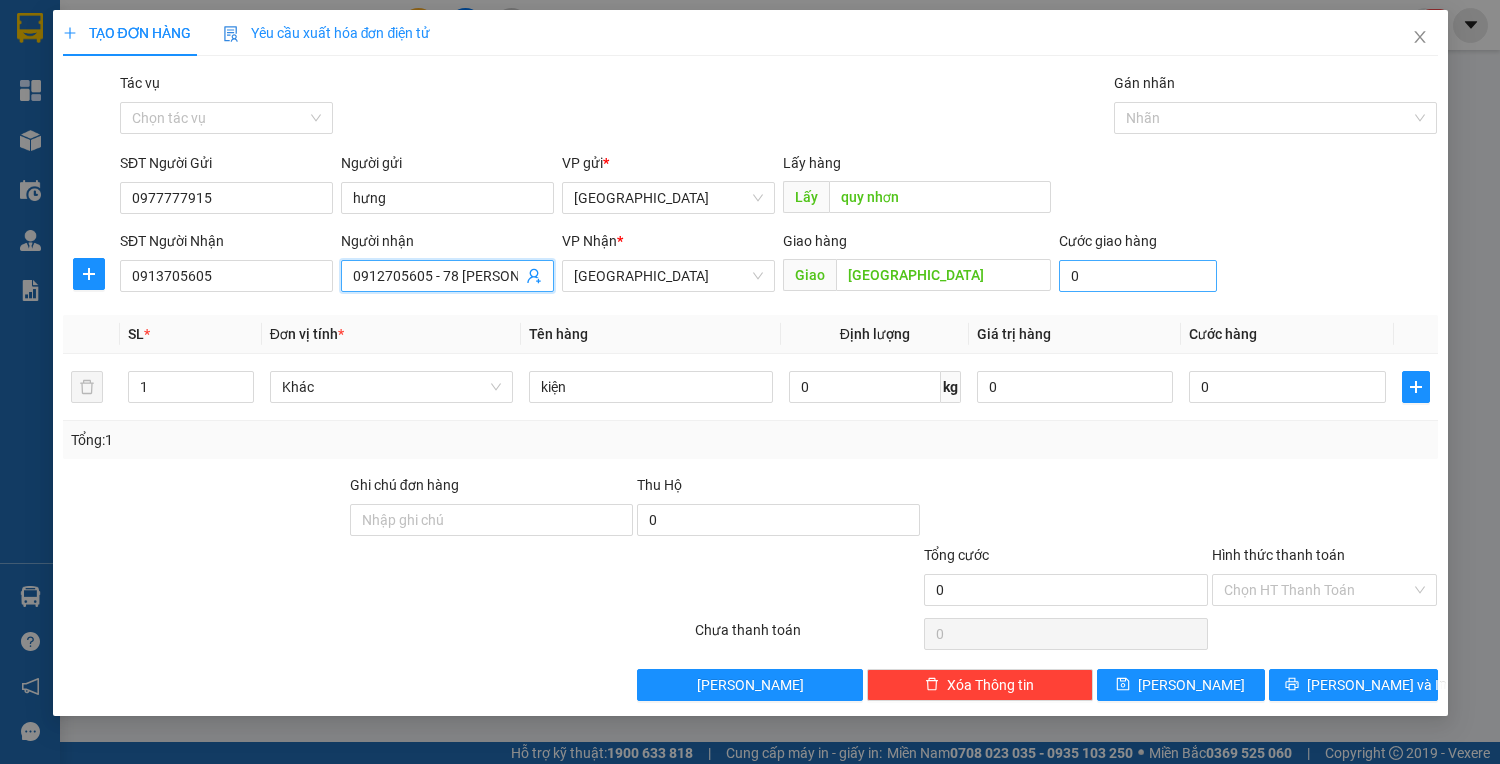 type on "0912705605 - 78 trần can" 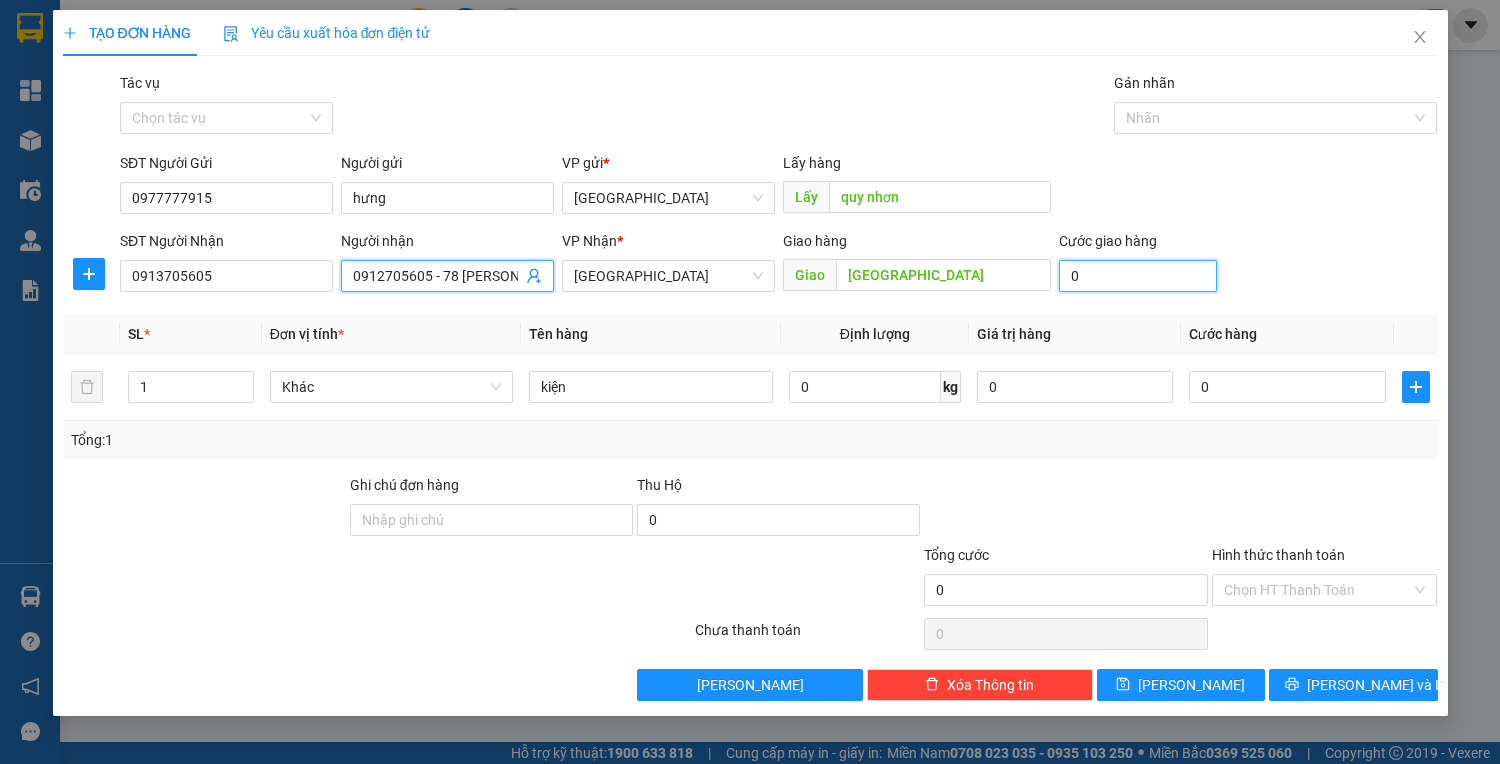 click on "0" at bounding box center (1138, 276) 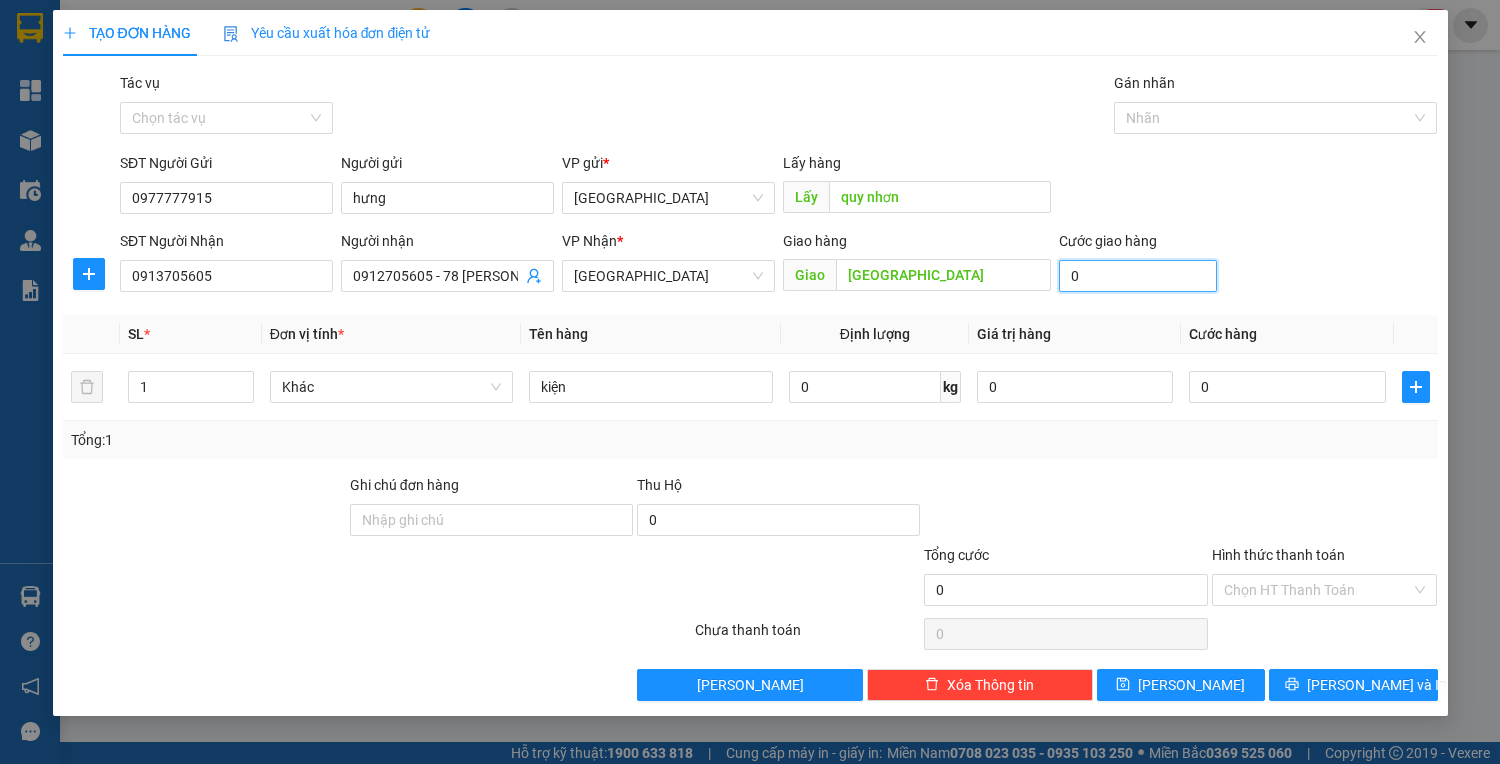 type on "4" 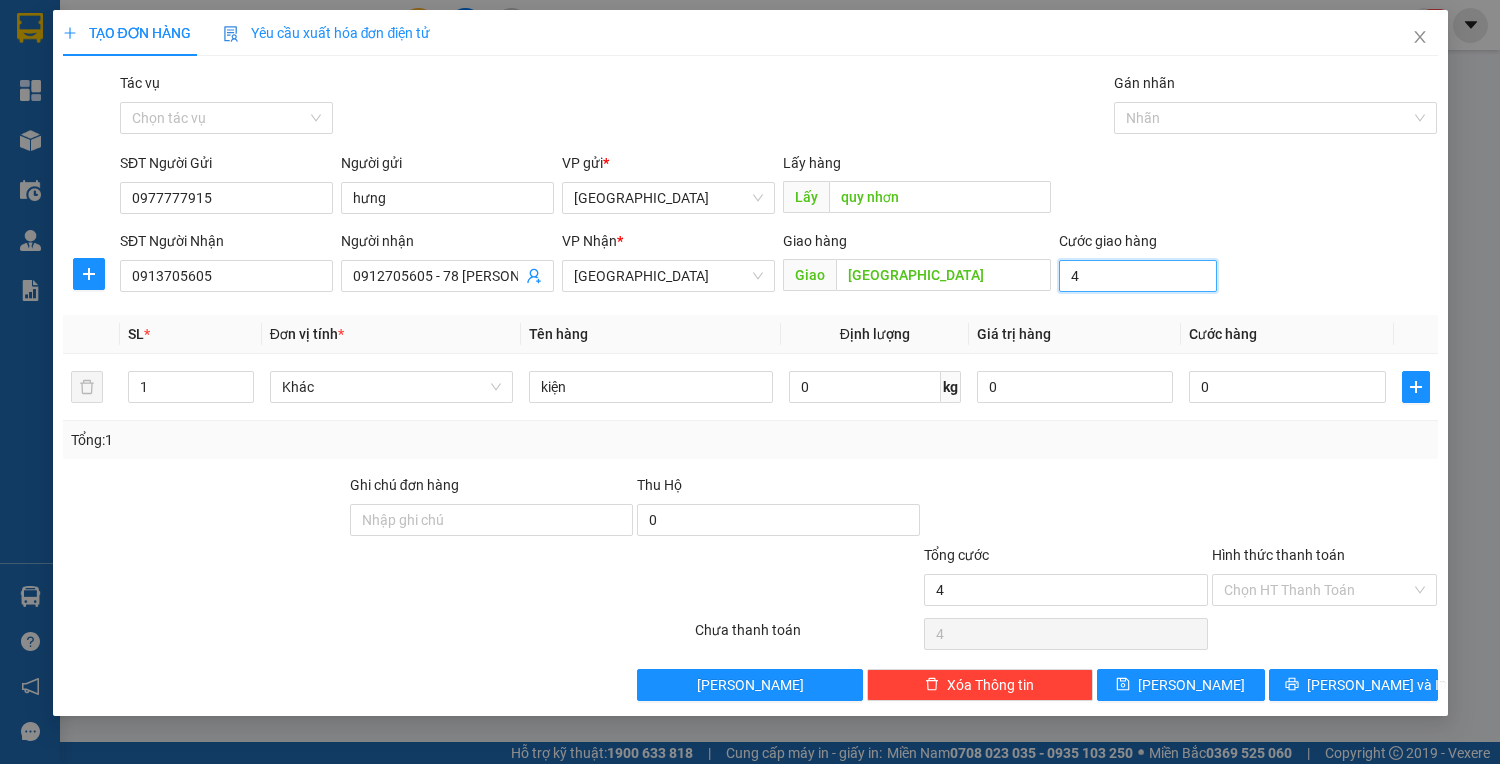 type on "40" 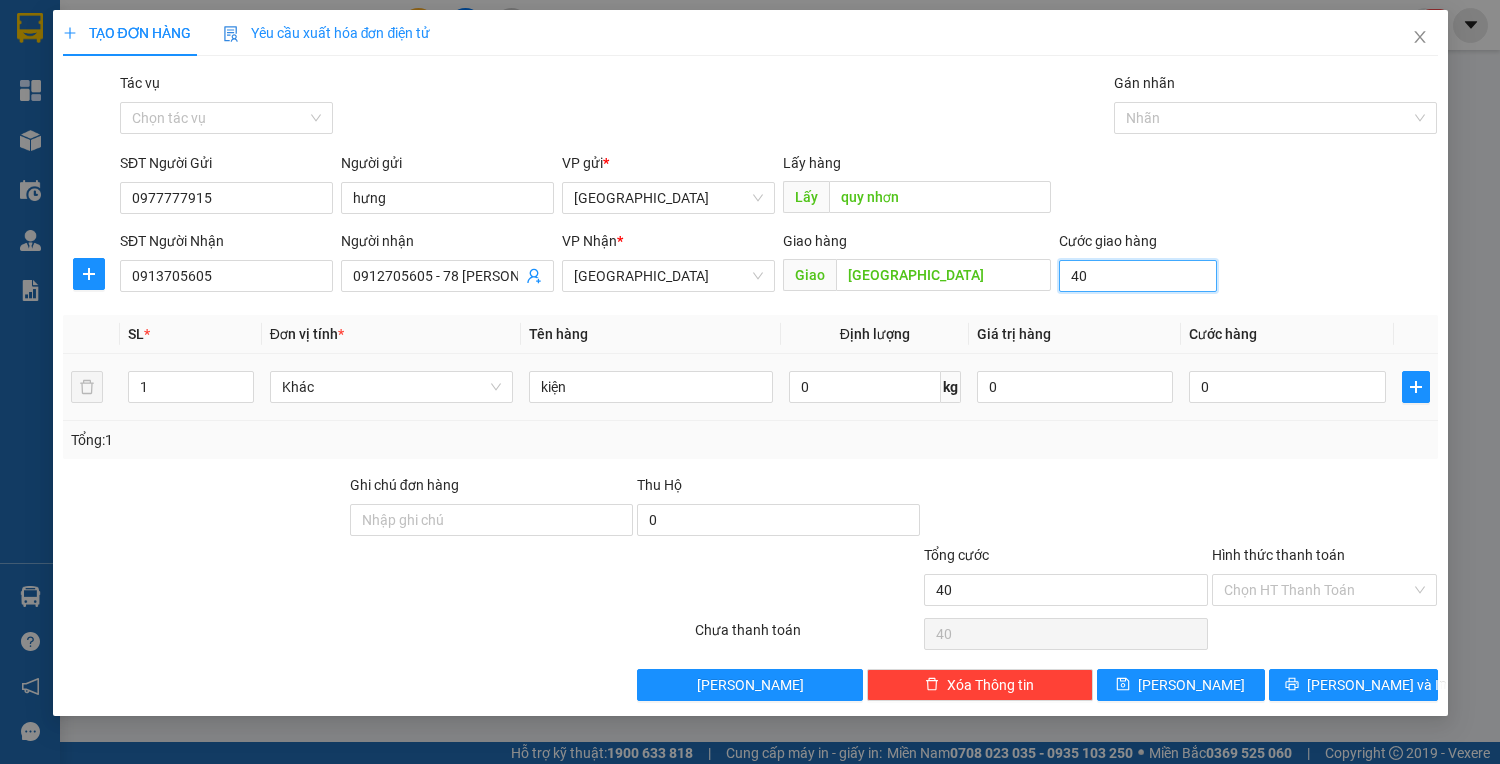 type on "400.000" 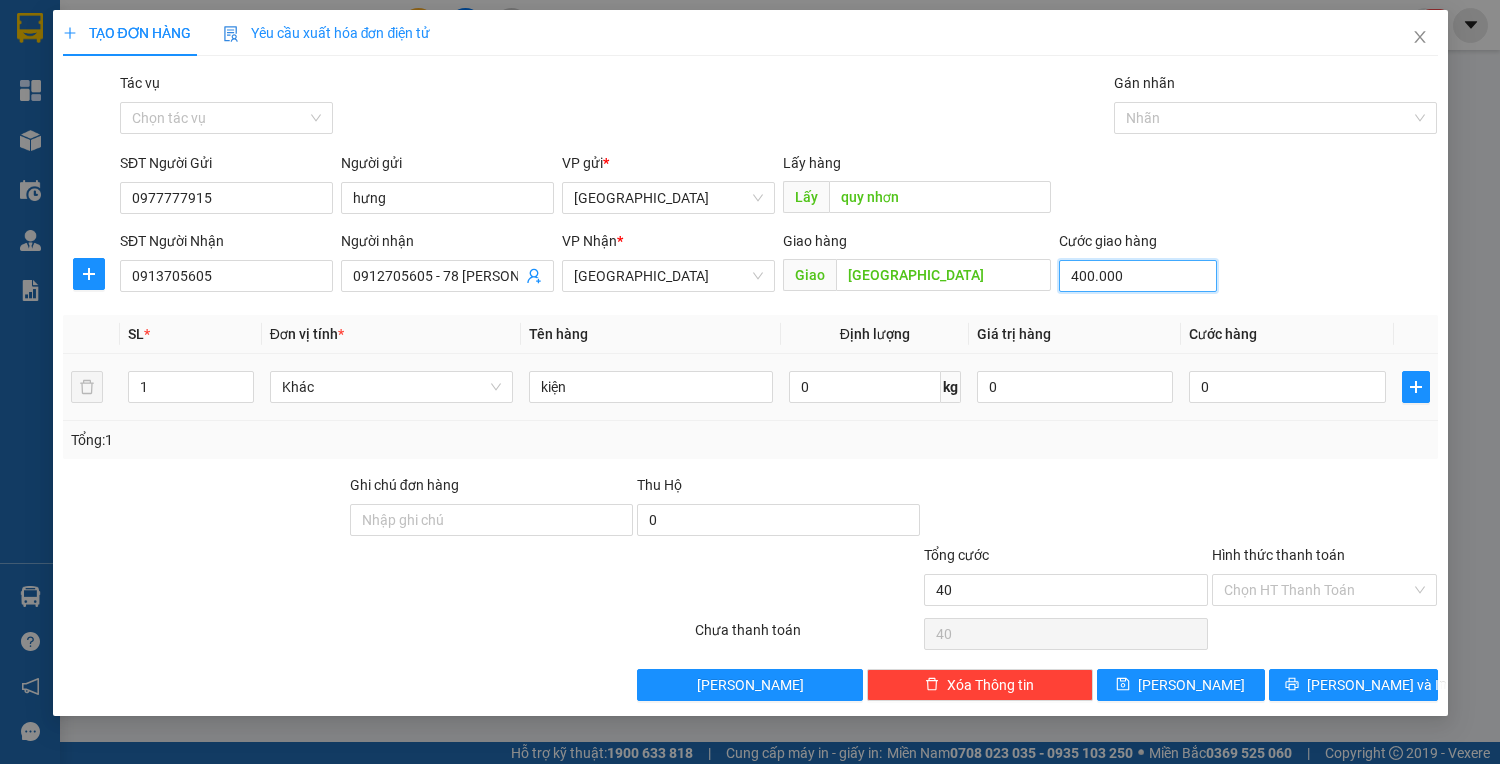 type on "400.000" 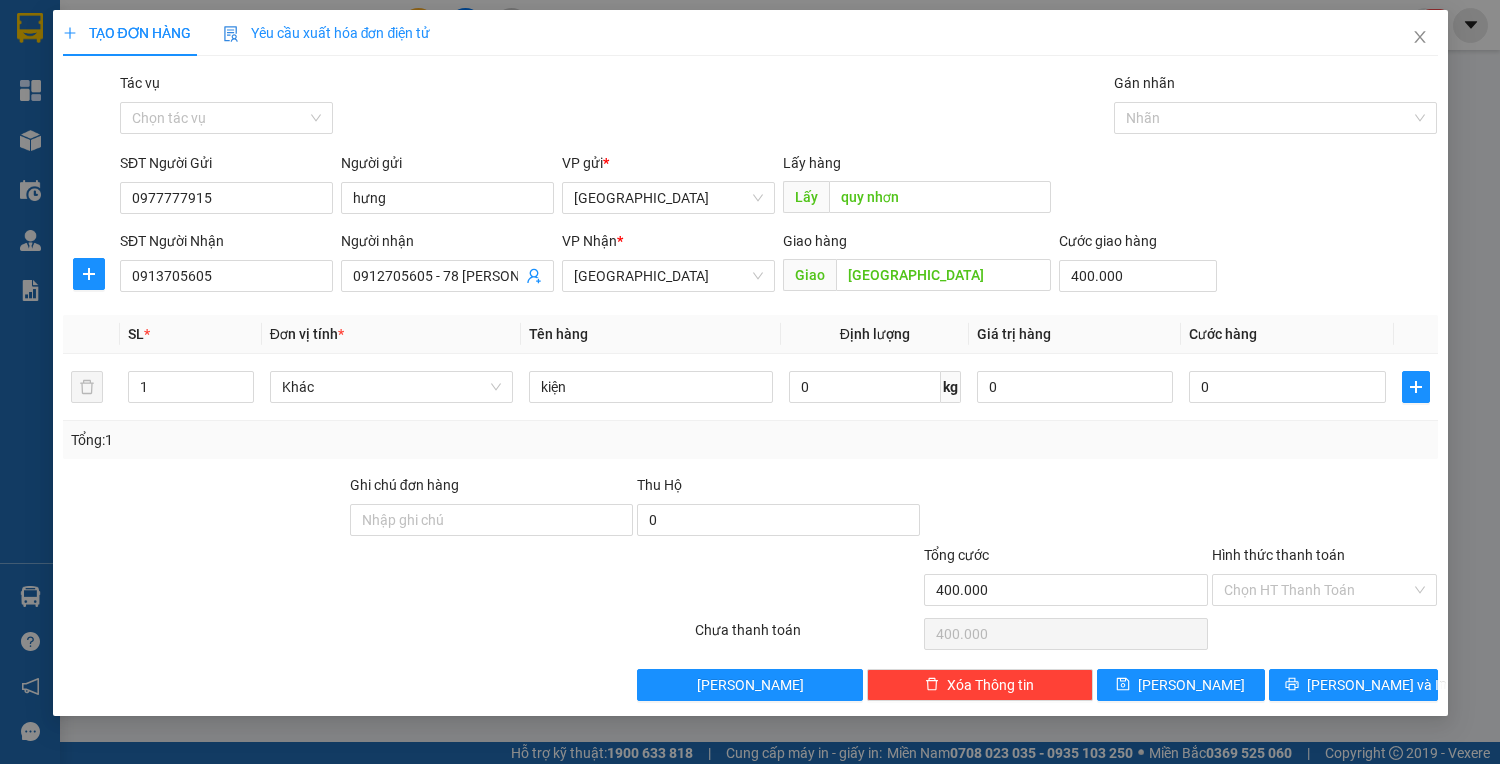 click on "Ghi chú đơn hàng" at bounding box center (491, 509) 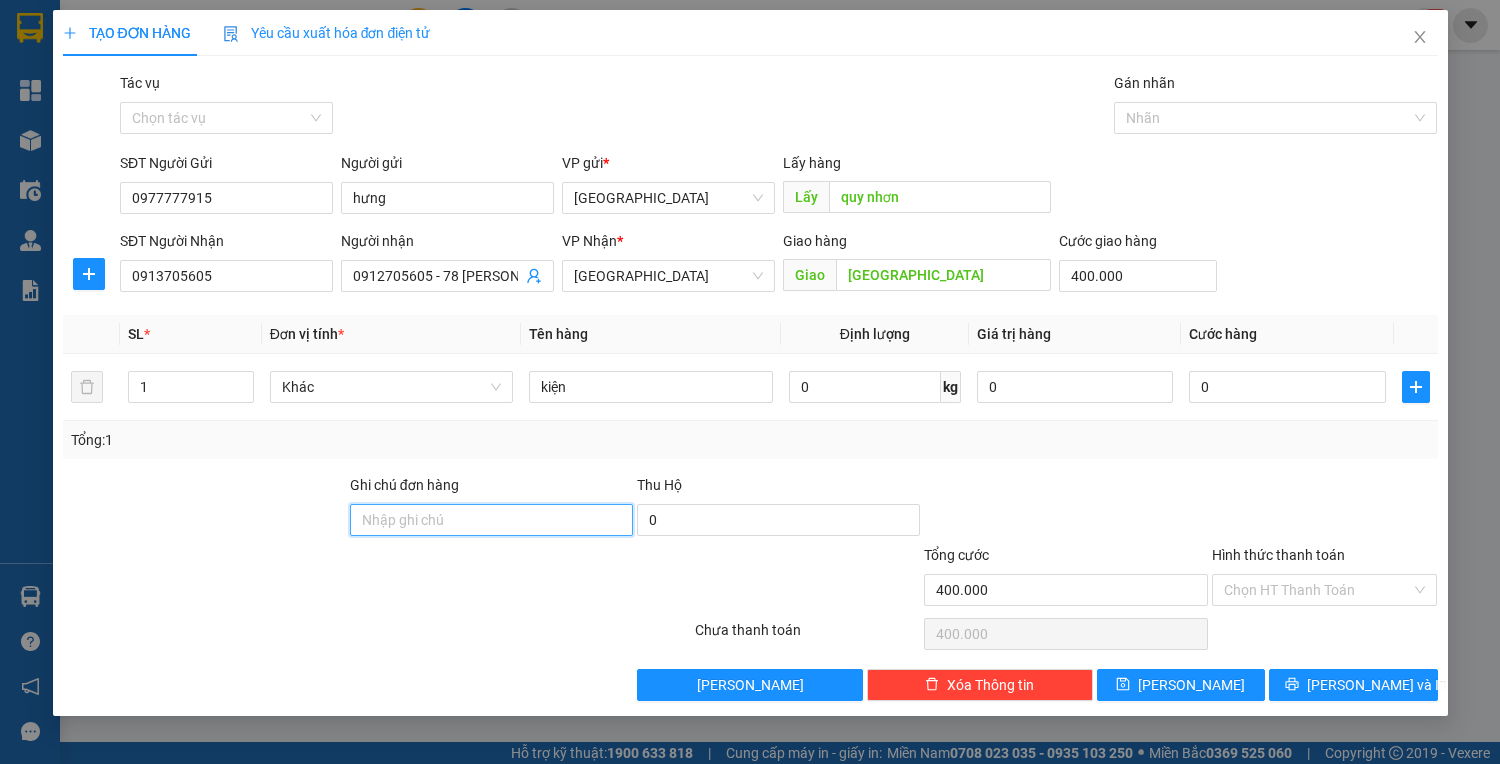 click on "Ghi chú đơn hàng" at bounding box center [491, 520] 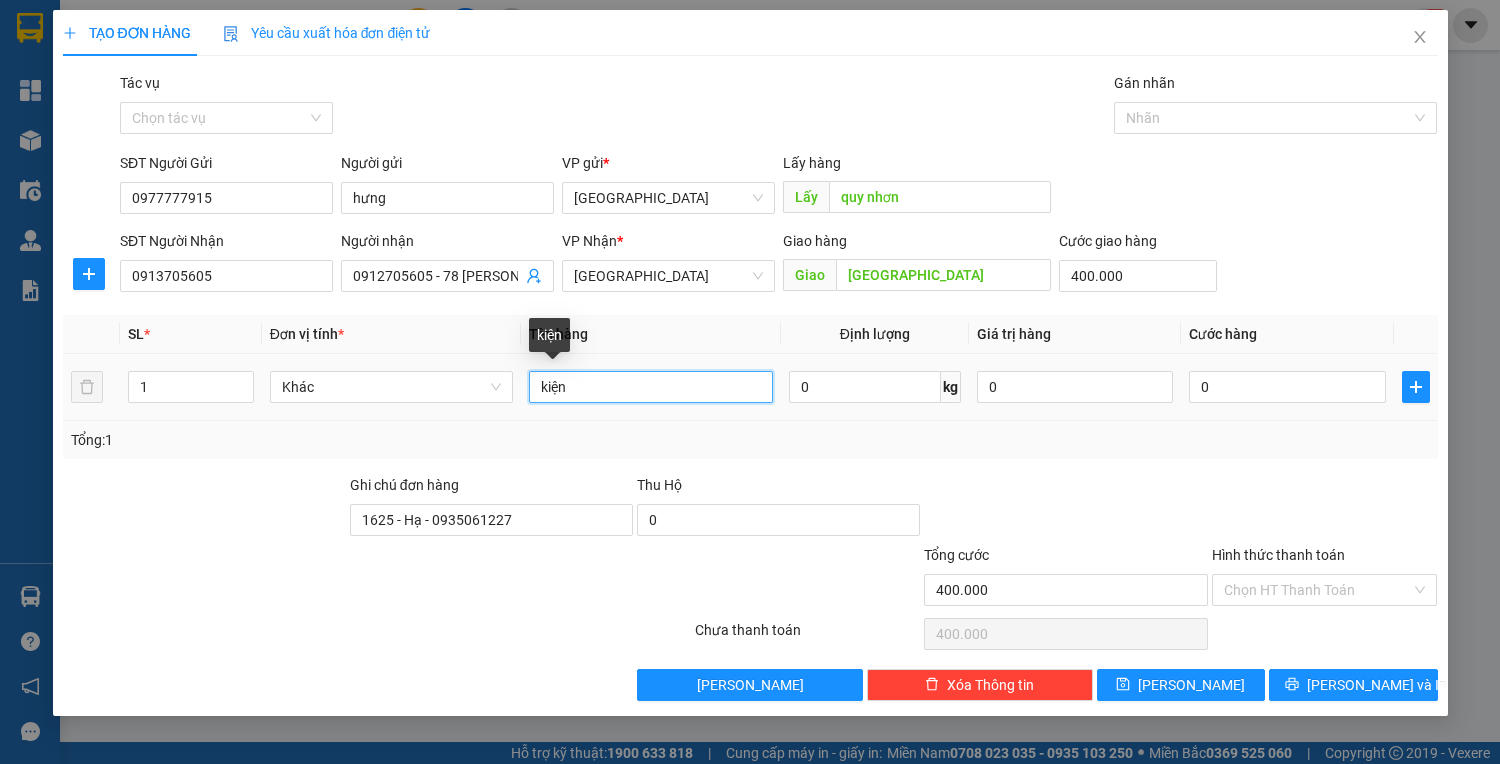 click on "kiện" at bounding box center (650, 387) 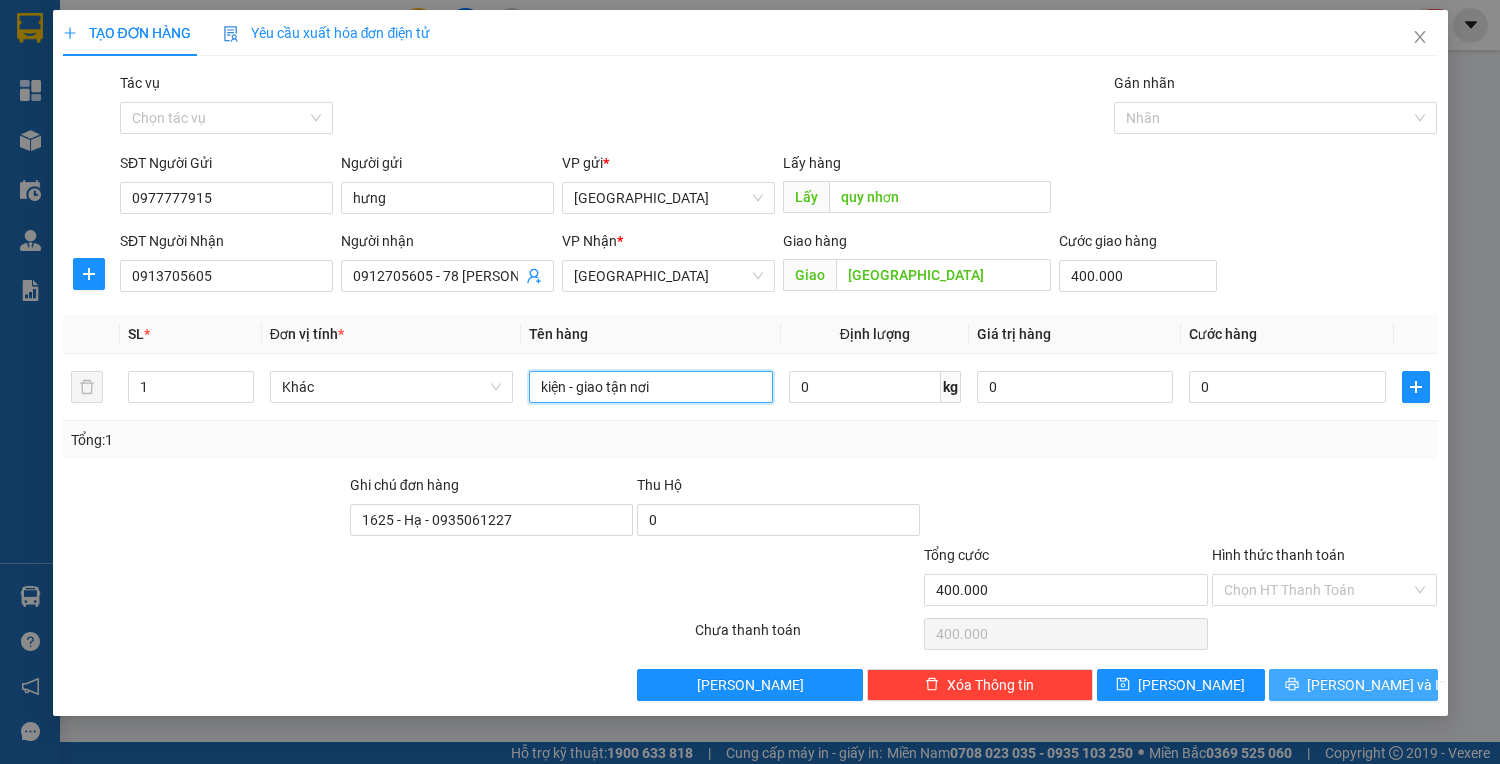 type on "kiện - giao tận nơi" 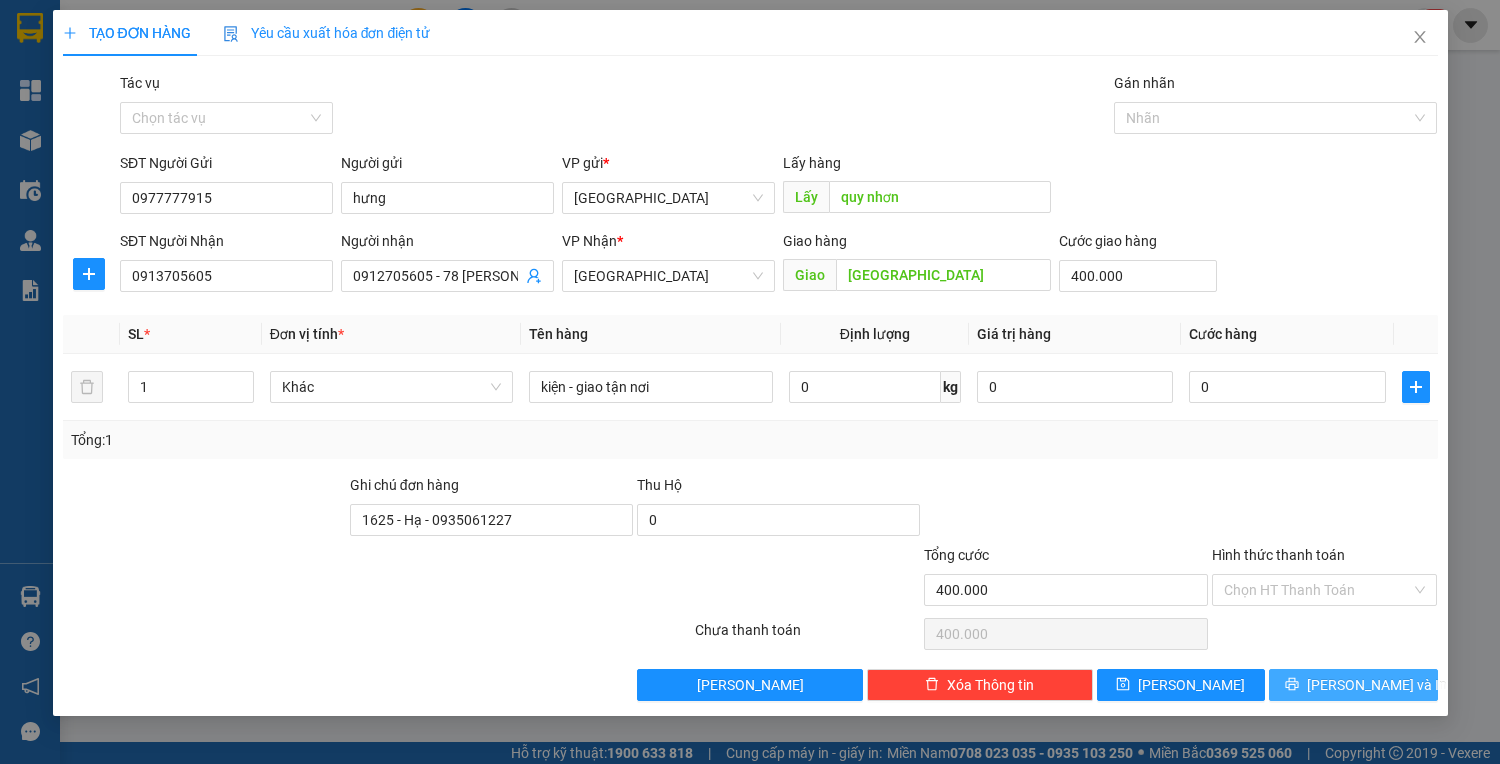 click on "[PERSON_NAME] và In" at bounding box center (1353, 685) 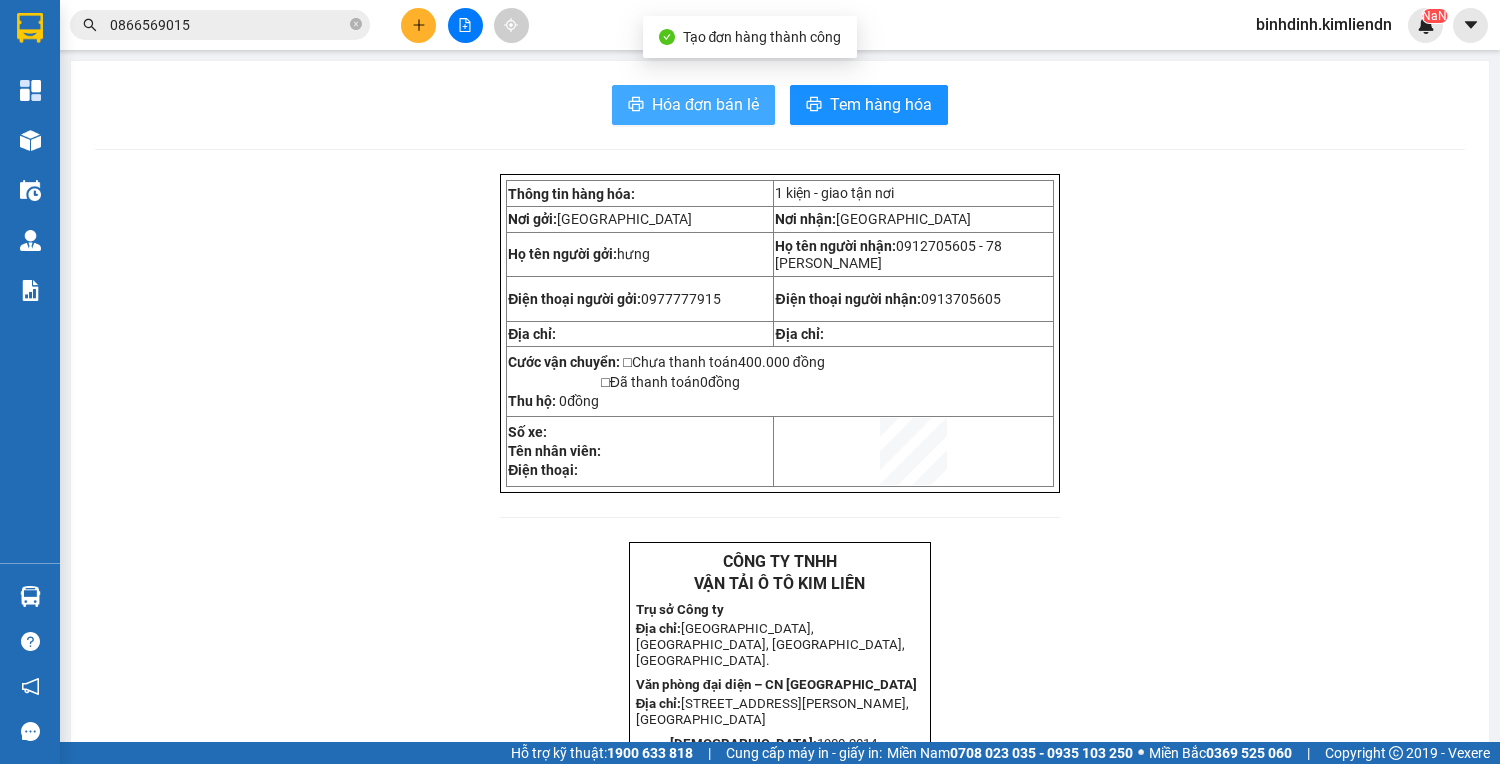 click on "Hóa đơn bán lẻ" at bounding box center [705, 104] 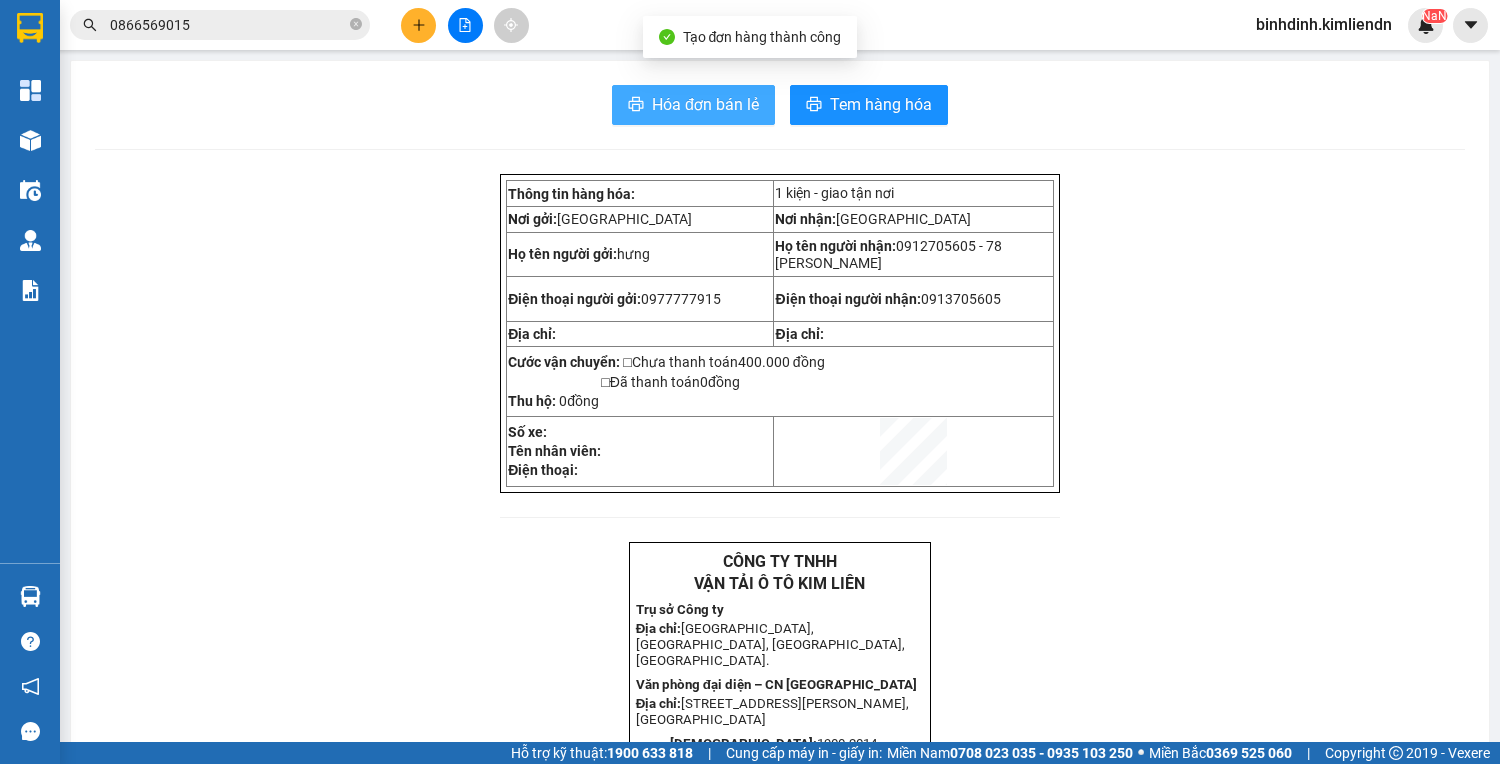 scroll, scrollTop: 0, scrollLeft: 0, axis: both 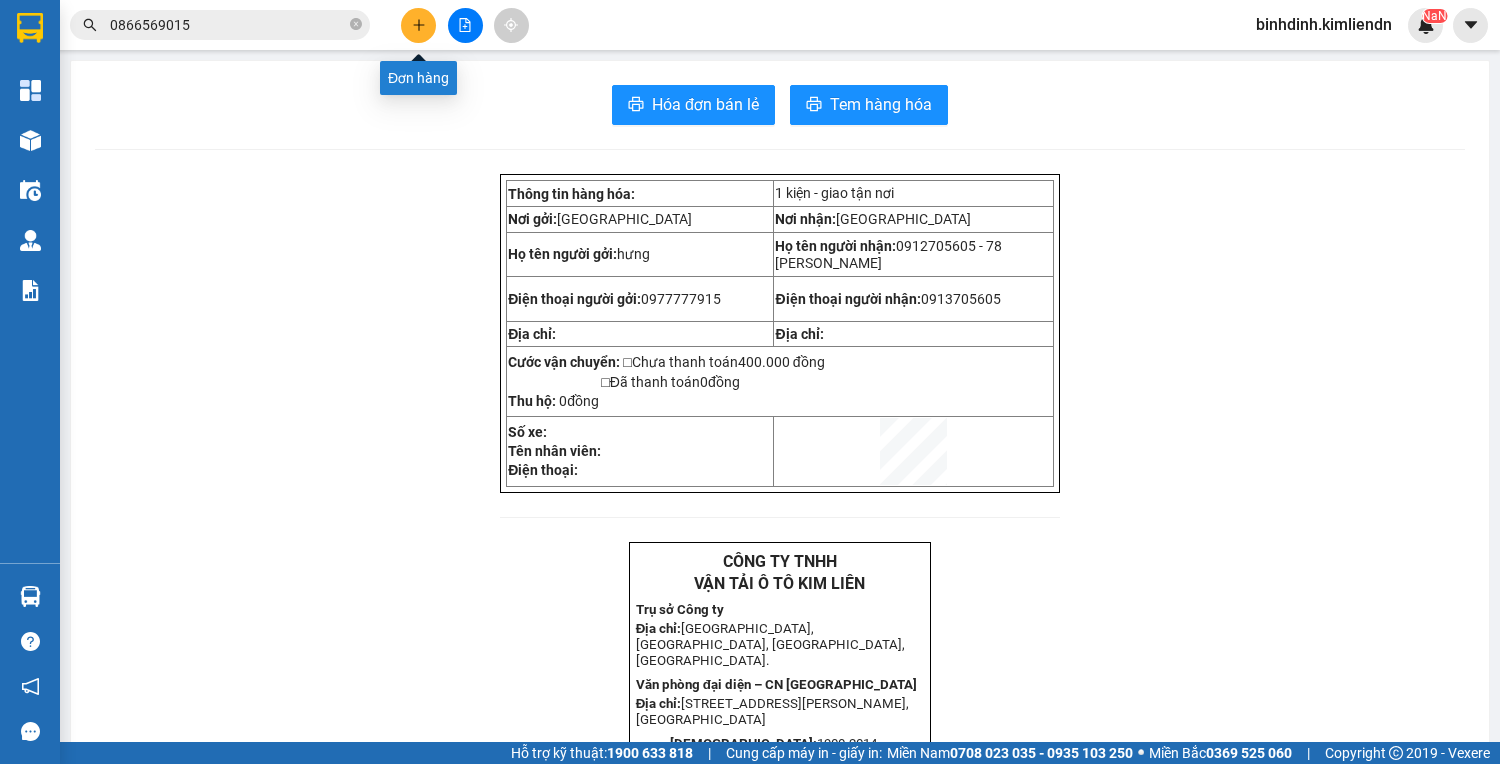 click 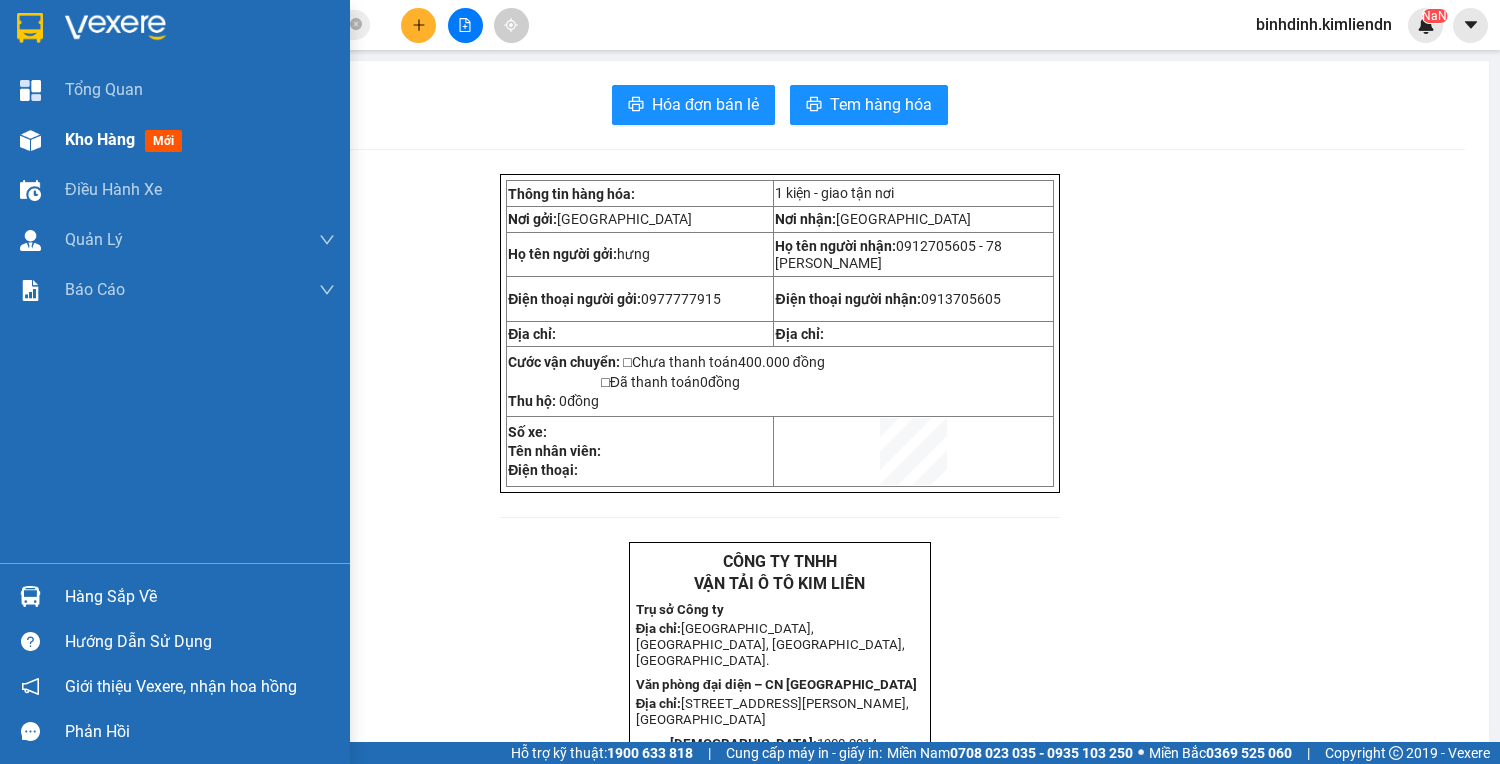 click at bounding box center (30, 140) 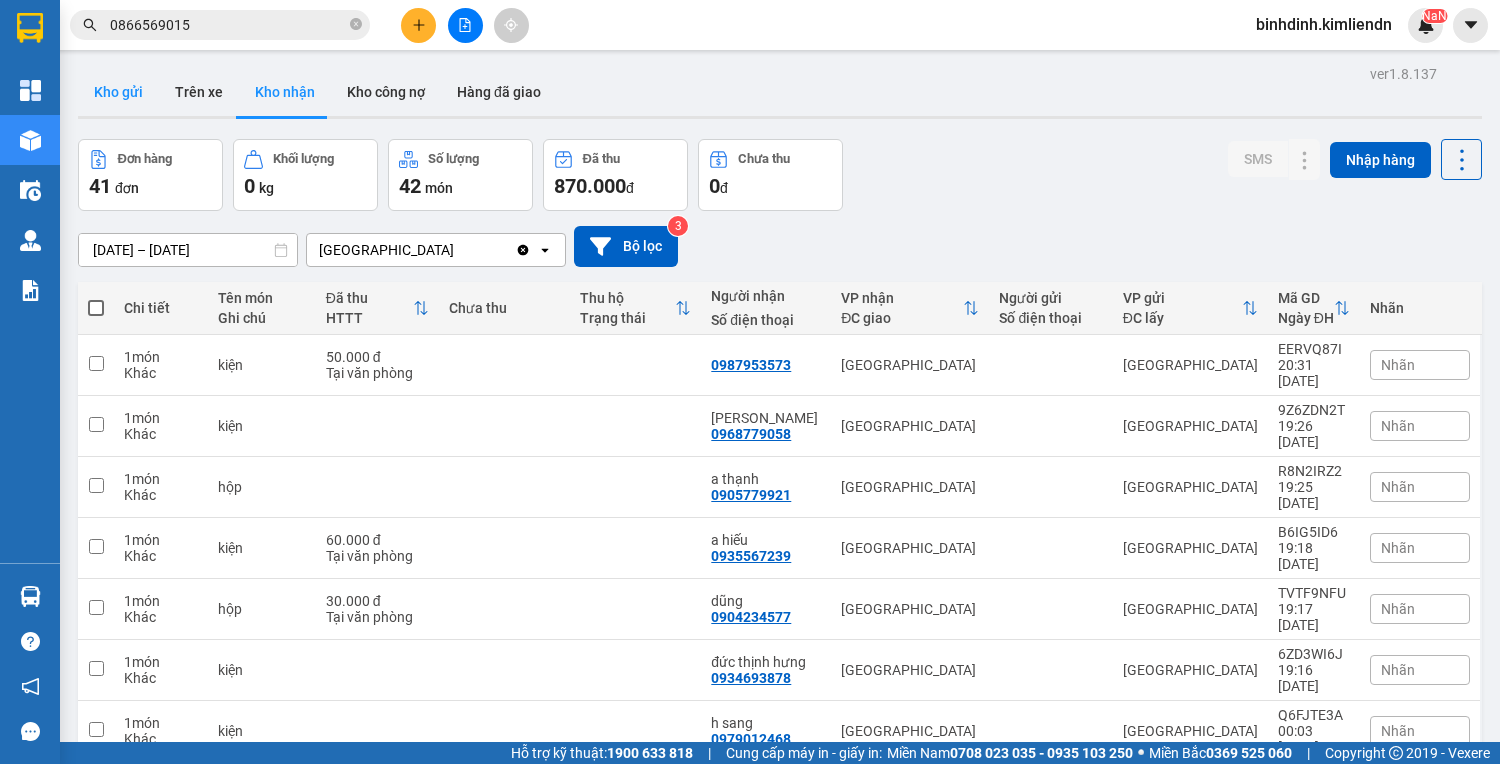 click on "Kho gửi" at bounding box center (118, 92) 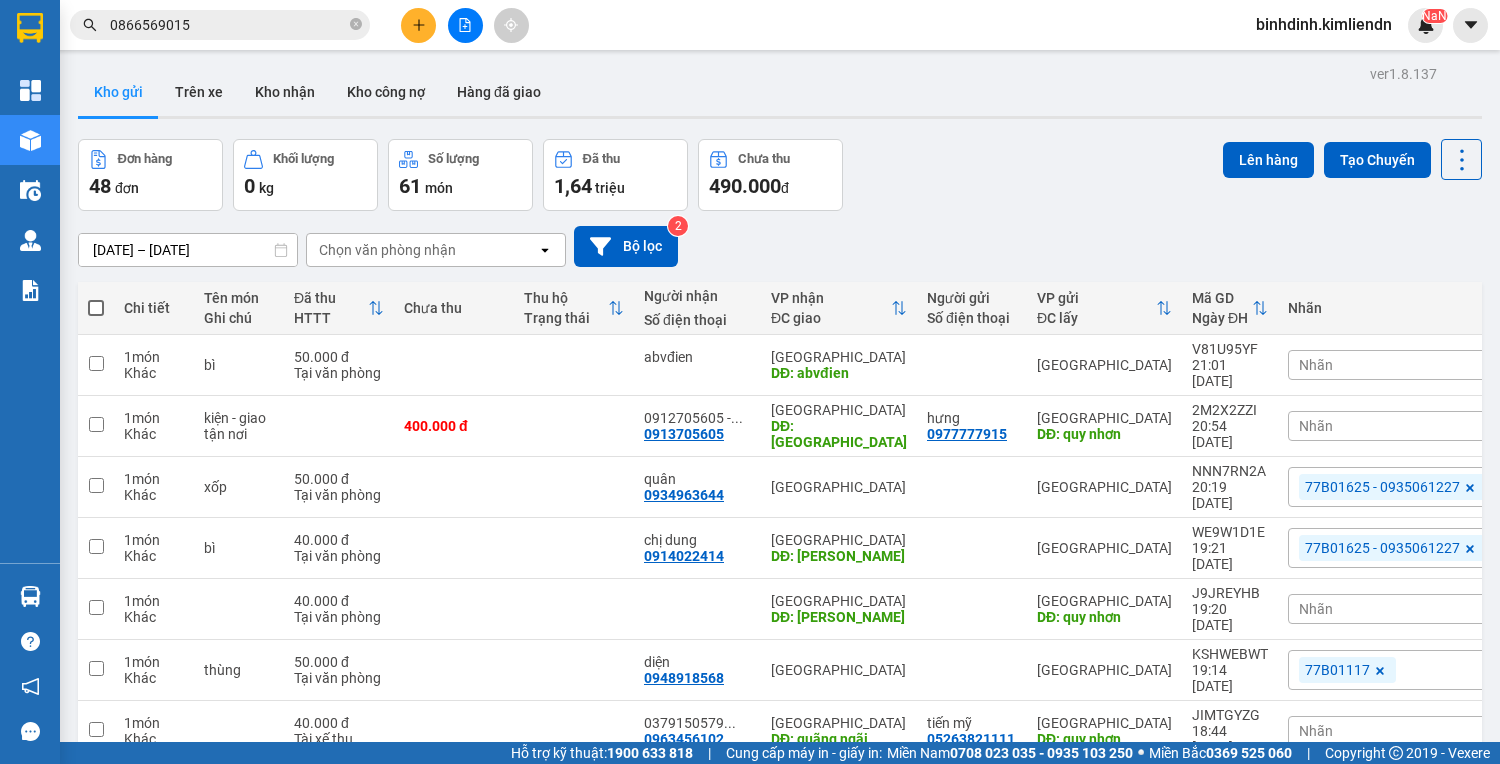 click on "Đơn hàng 48 đơn Khối lượng 0 kg Số lượng 61 món Đã thu 1,64   triệu Chưa thu 490.000  đ Lên hàng Tạo Chuyến" at bounding box center (780, 175) 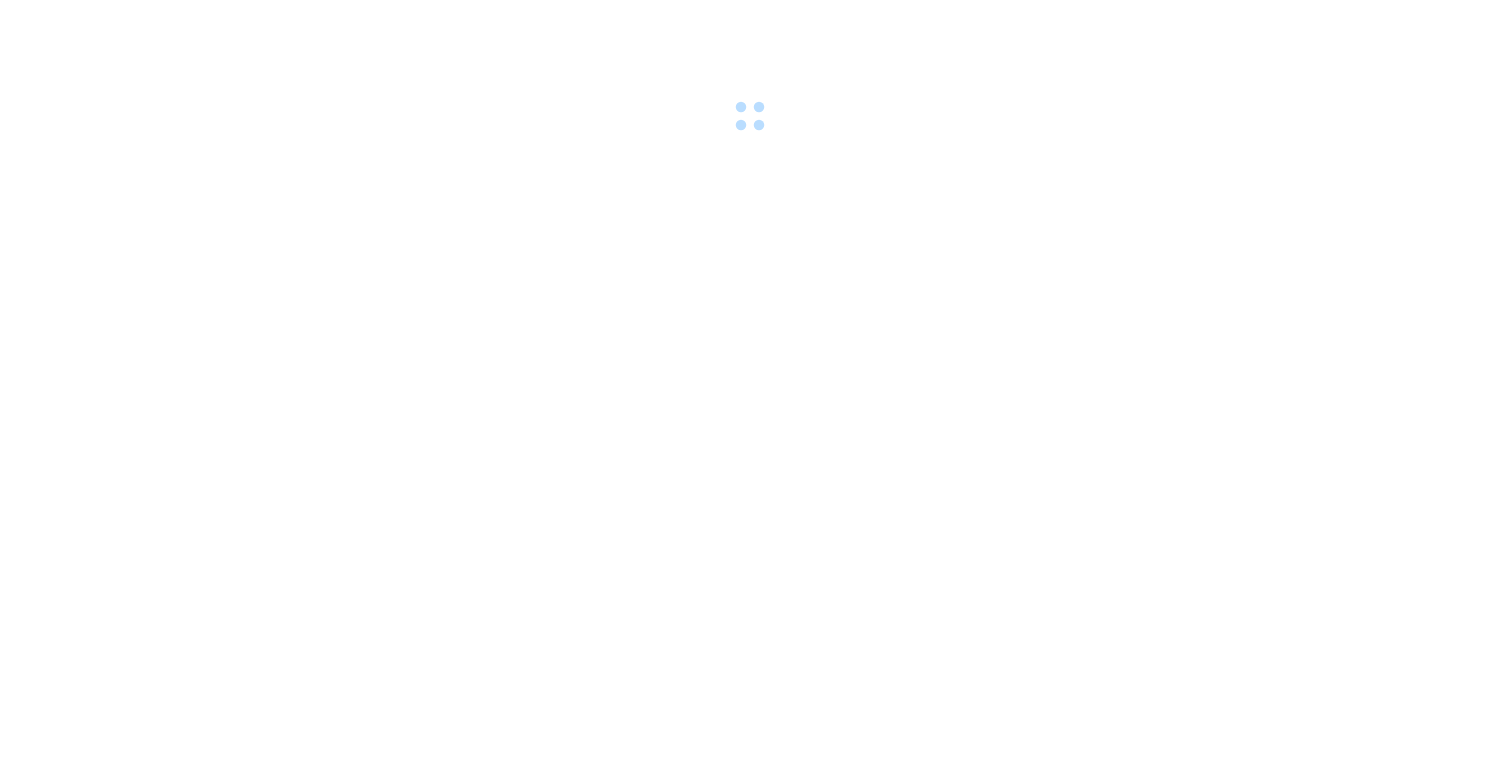 scroll, scrollTop: 0, scrollLeft: 0, axis: both 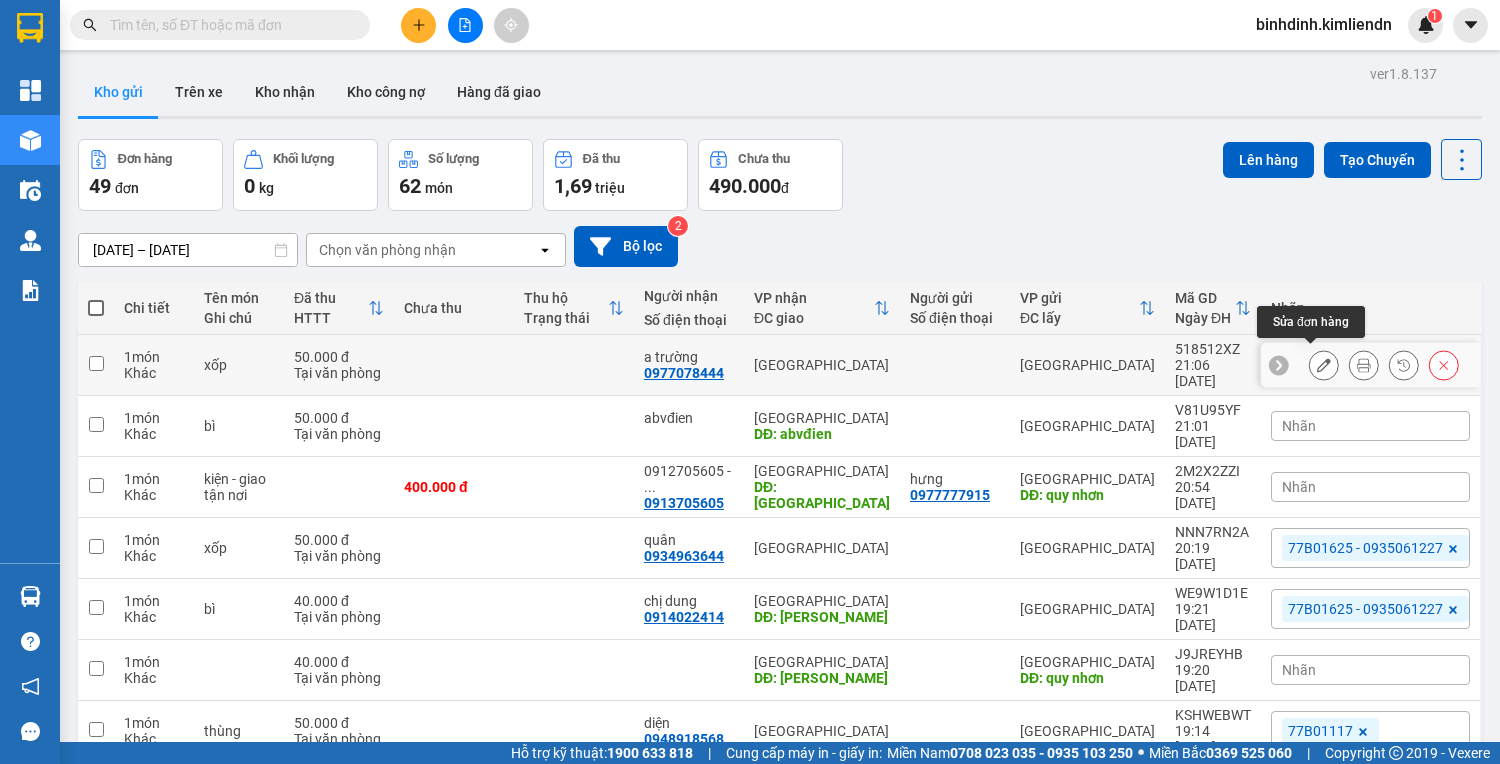 click 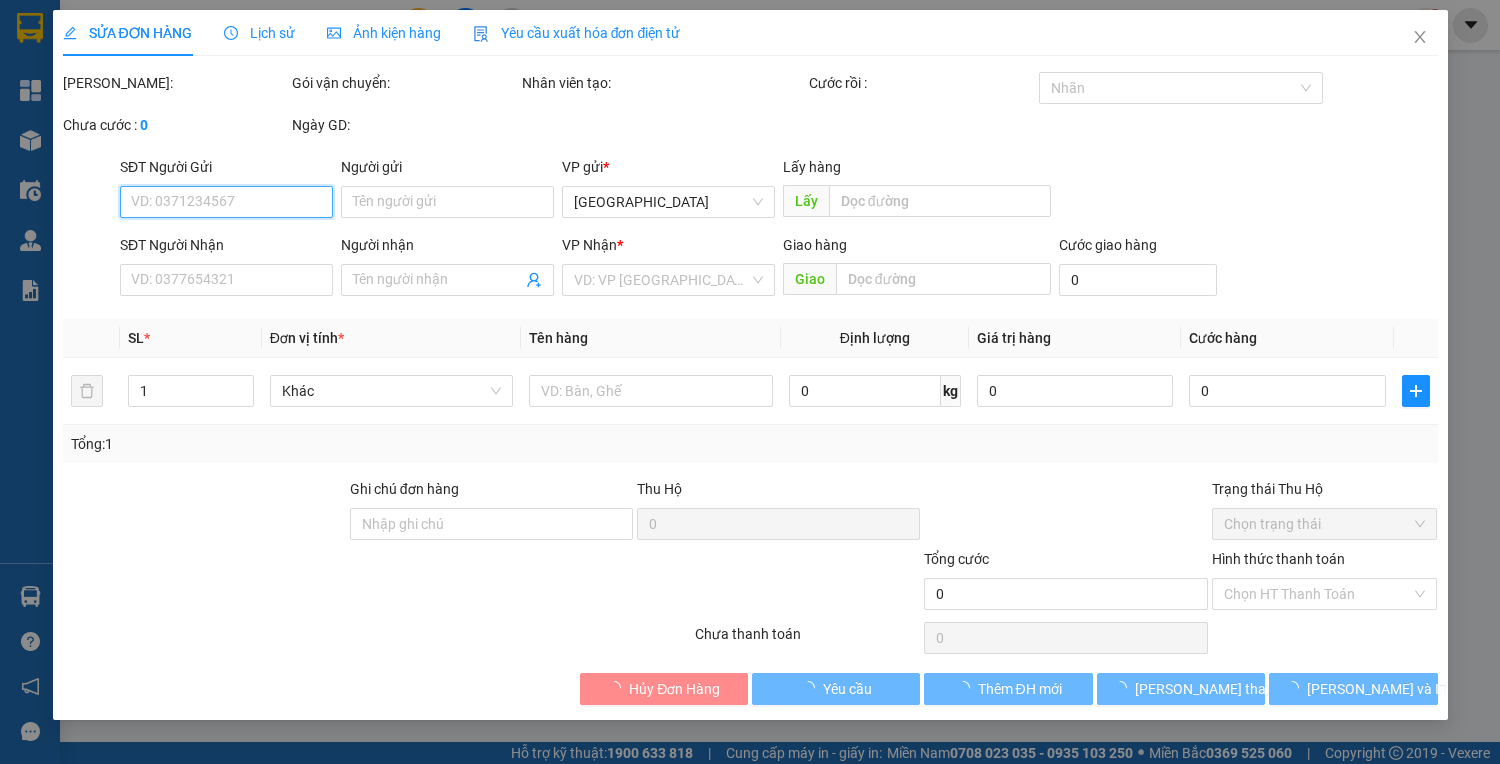 type on "0977078444" 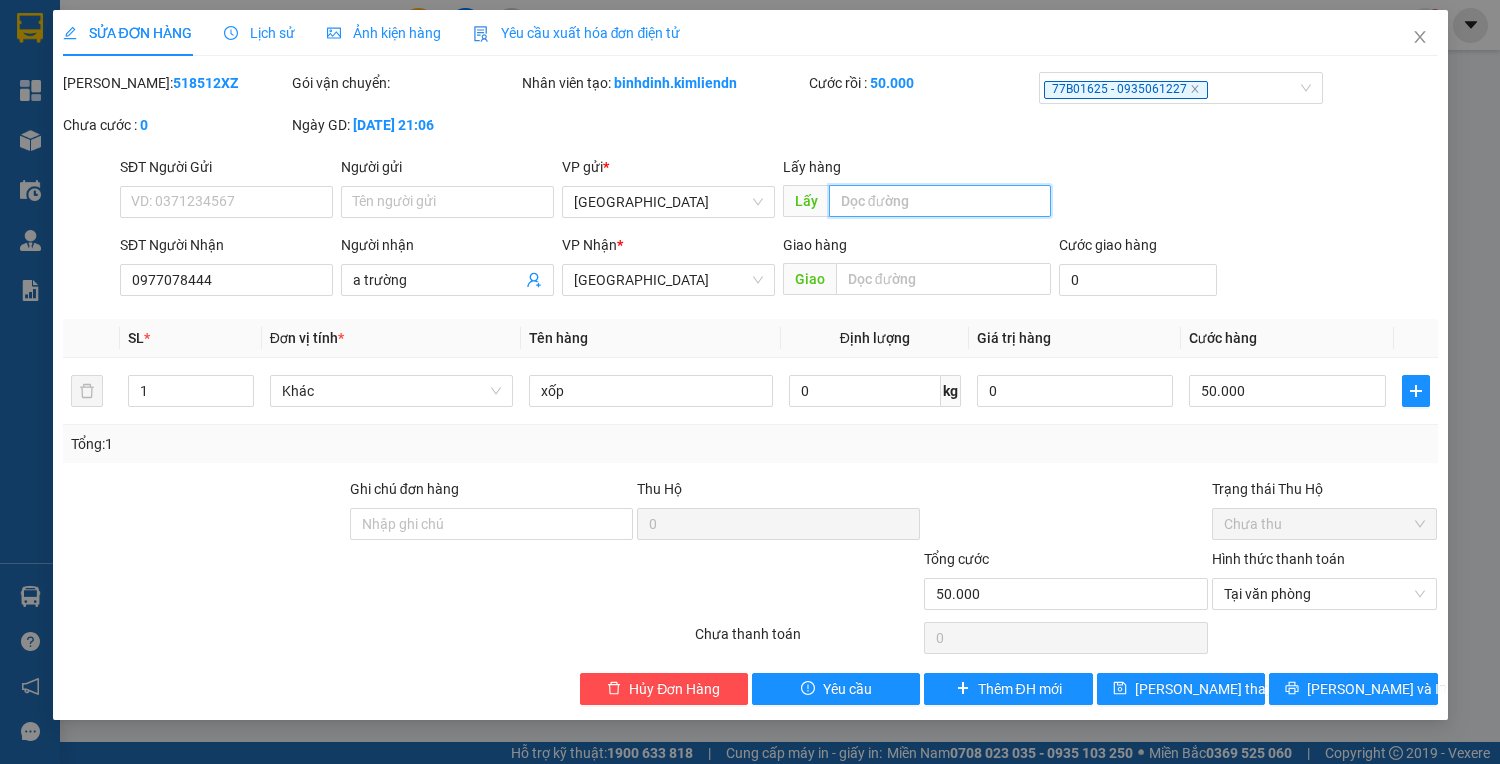 click at bounding box center [940, 201] 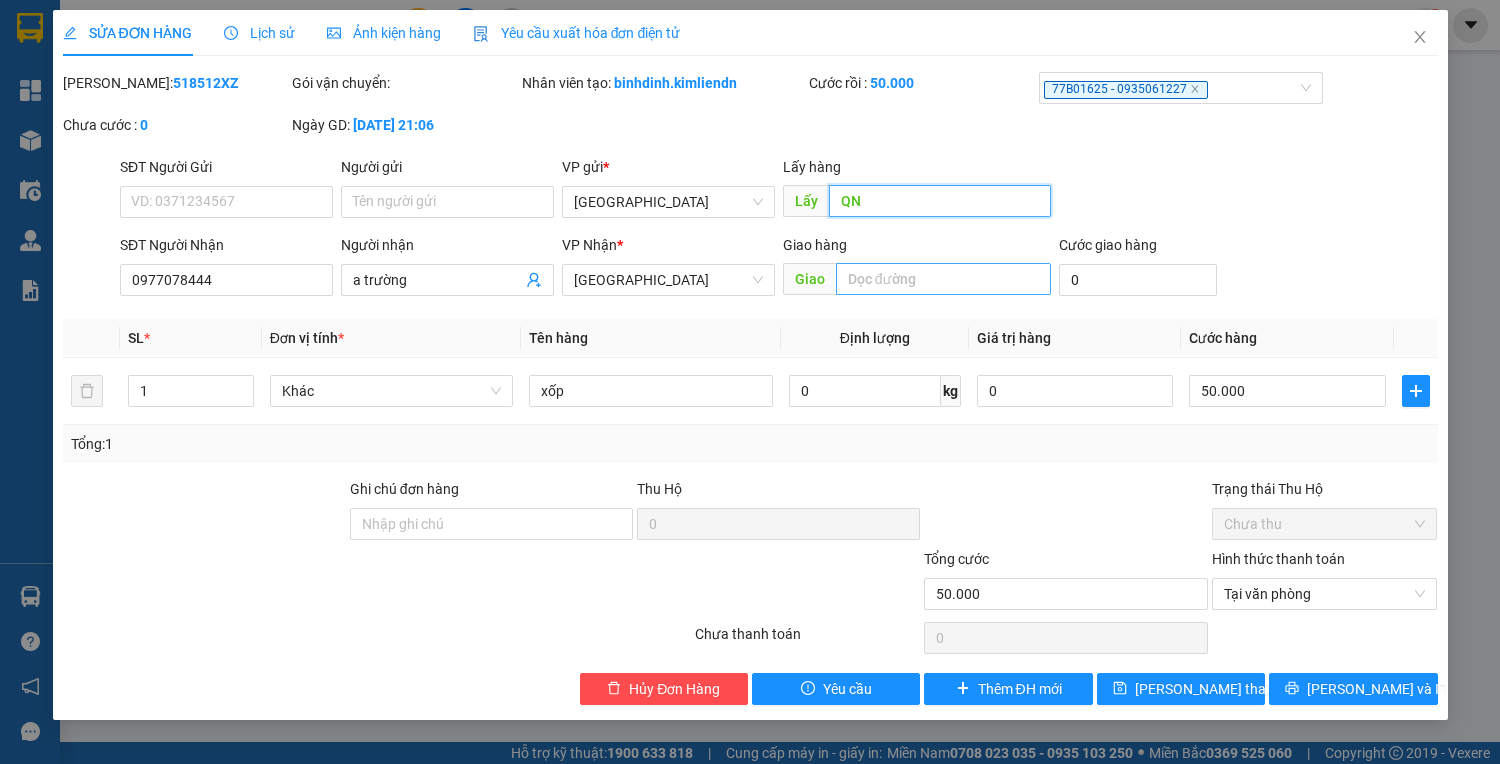 type on "QN" 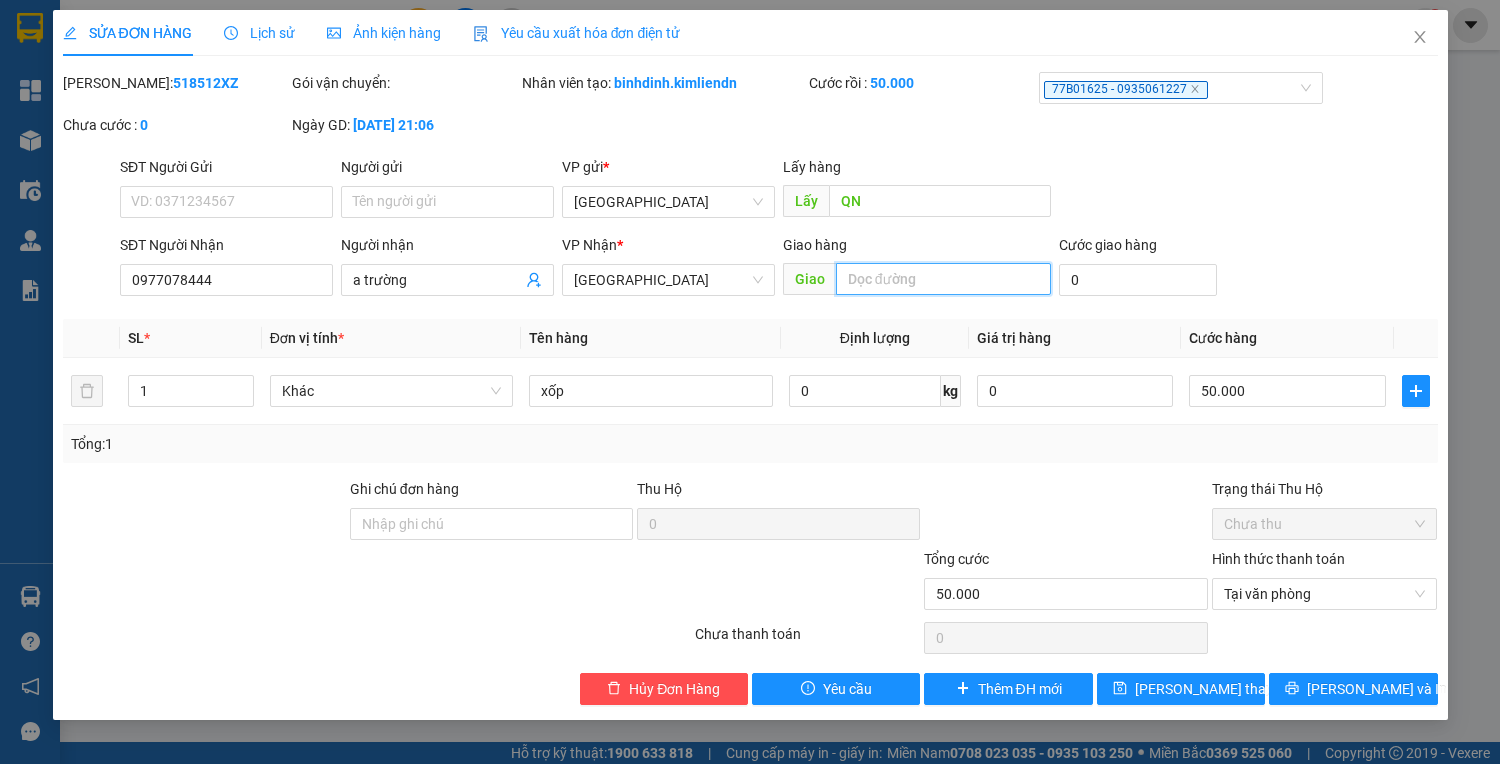 click at bounding box center (943, 279) 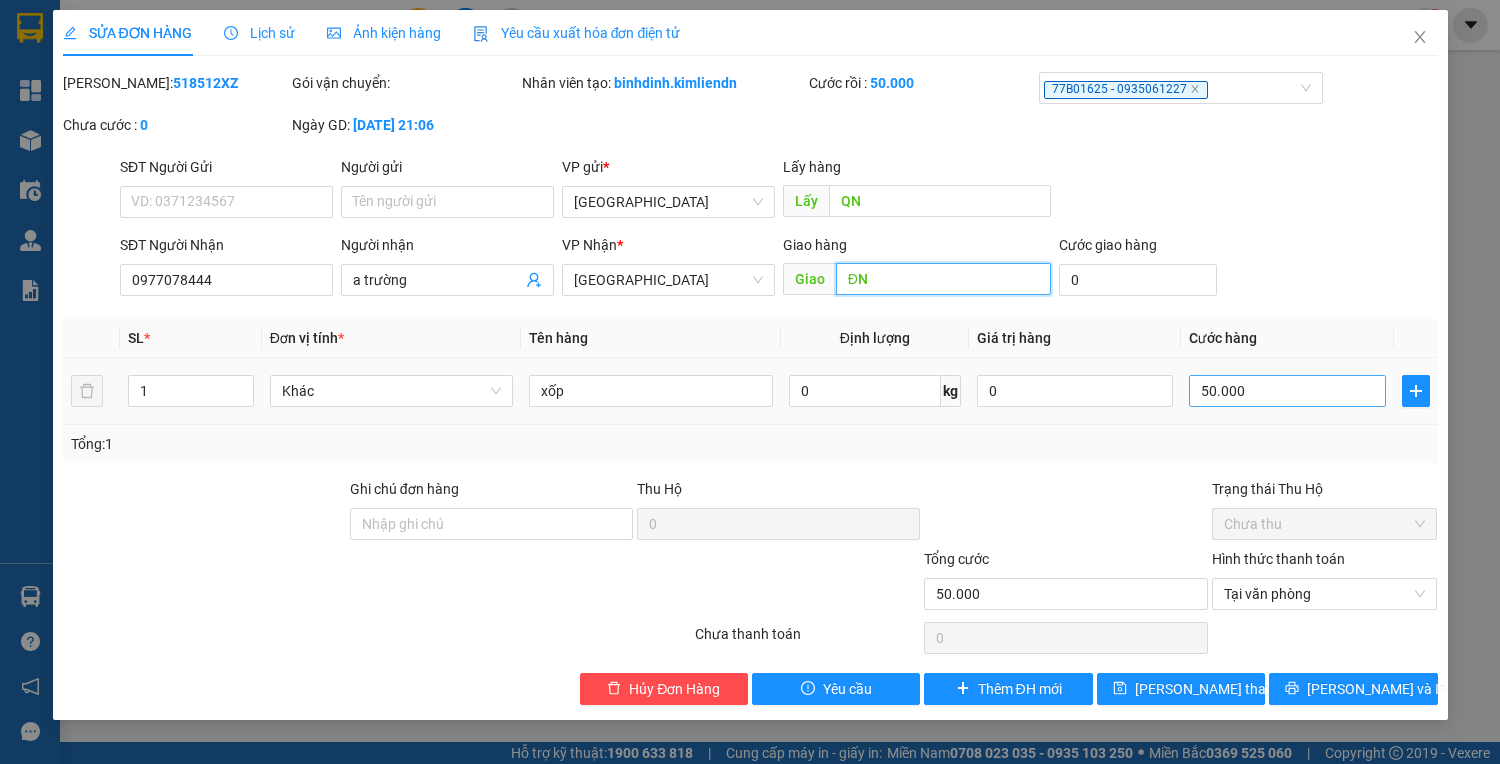 type on "ĐN" 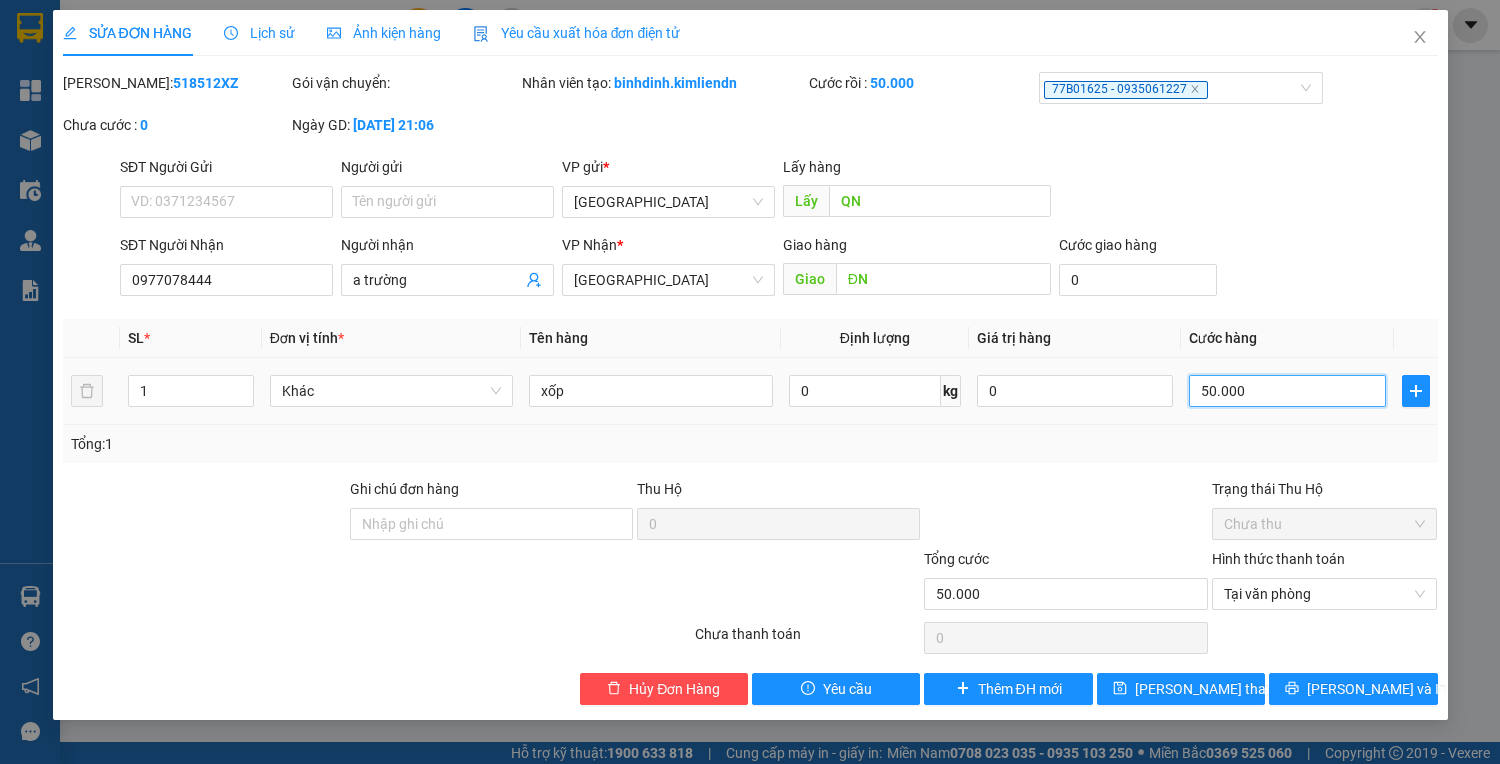 click on "50.000" at bounding box center [1287, 391] 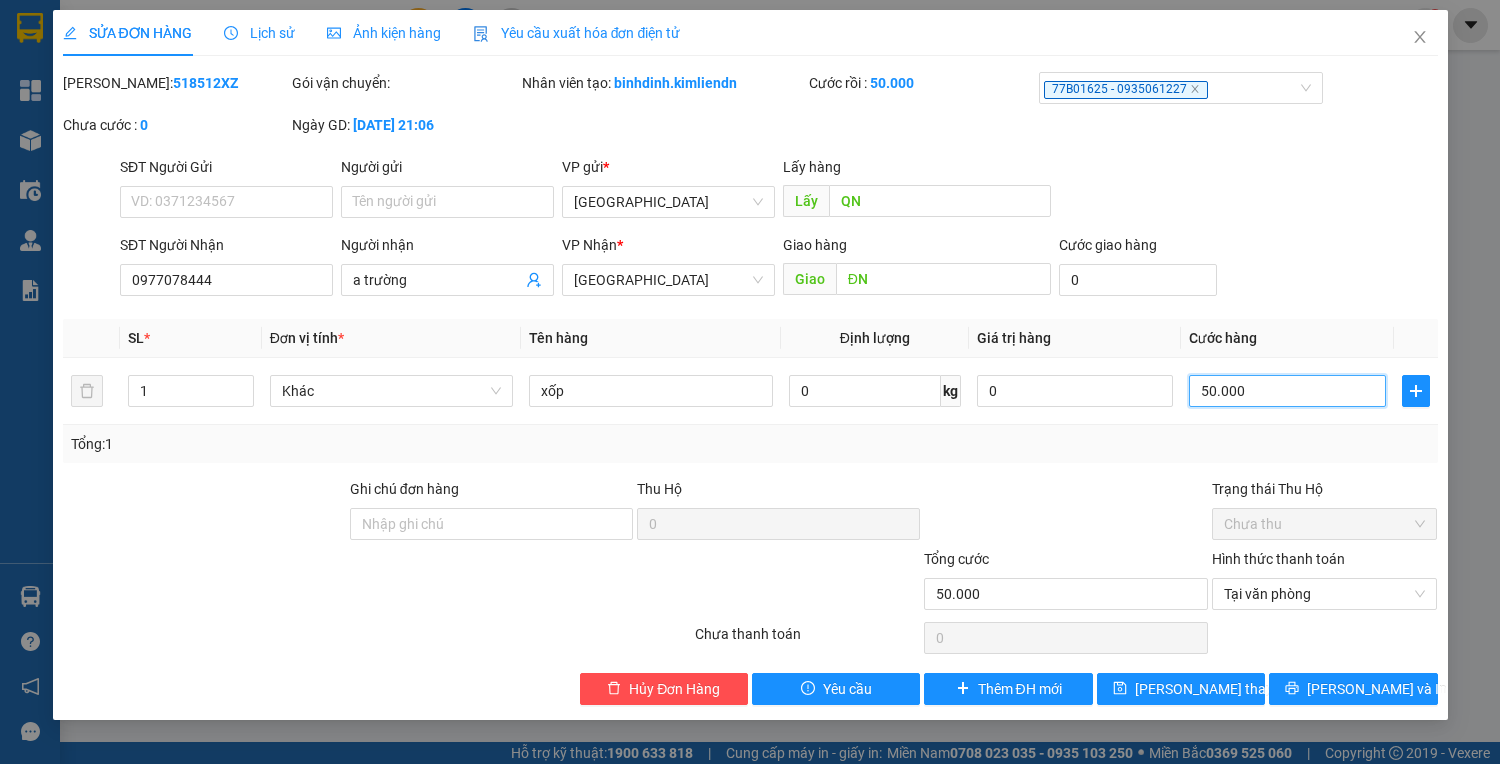 type on "5" 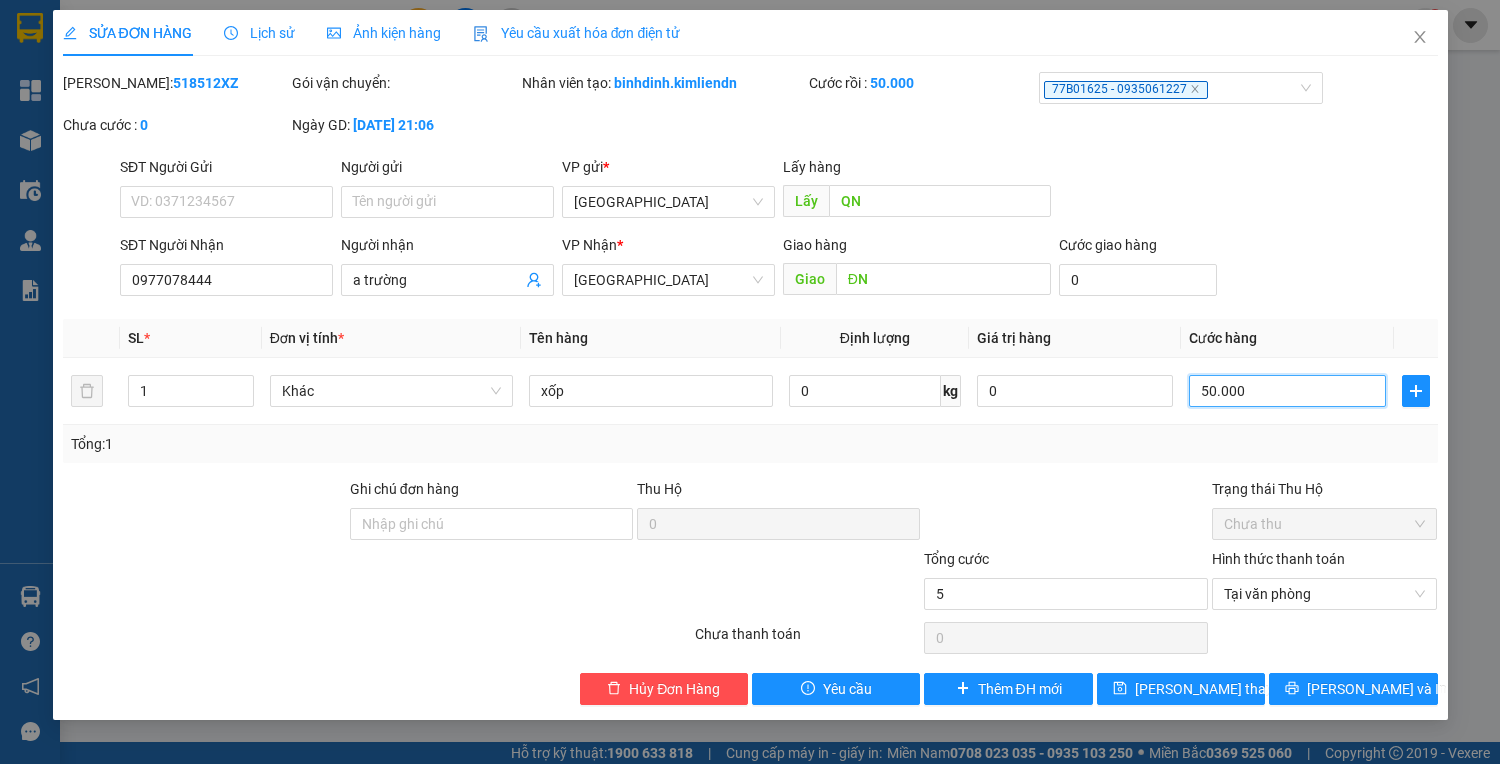 type on "5" 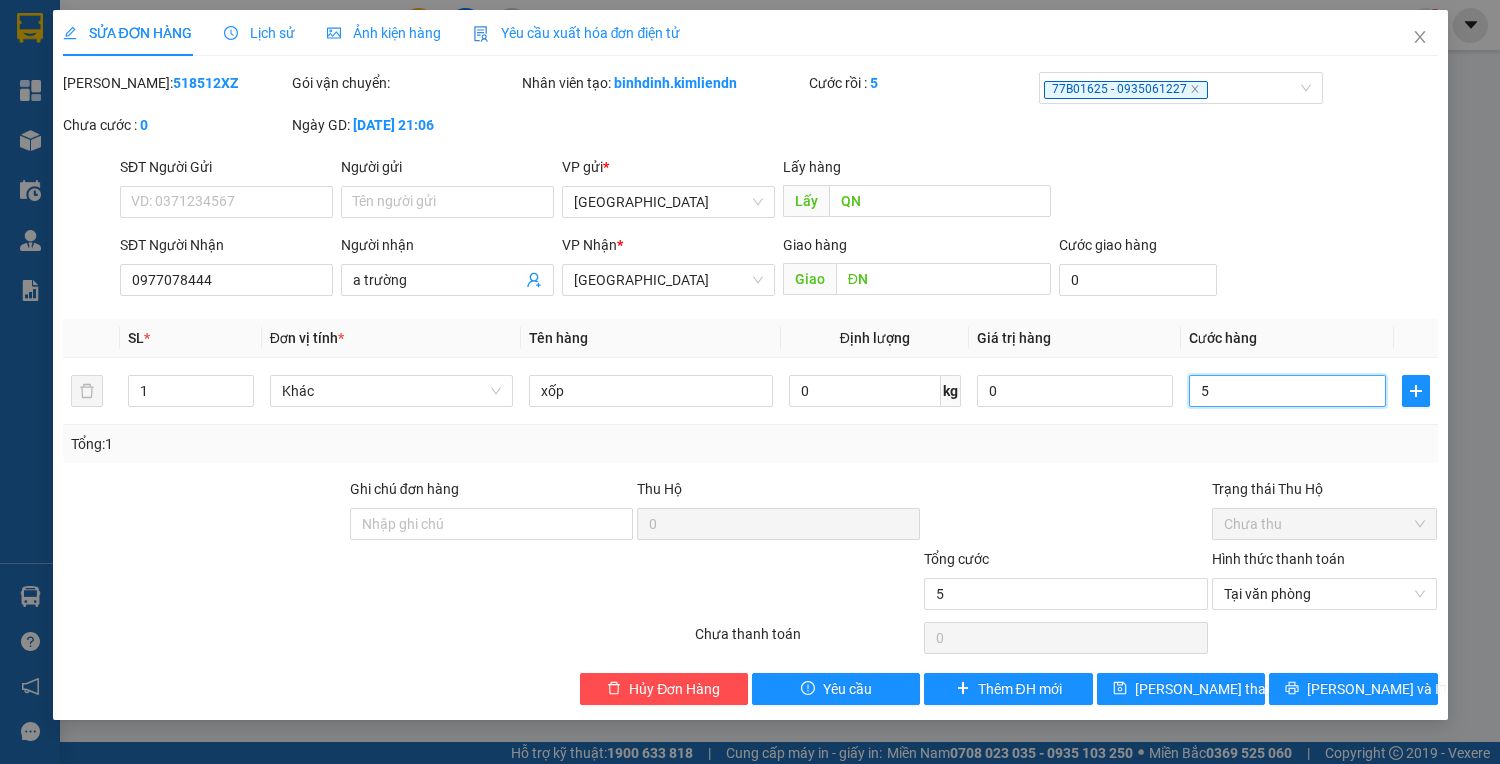 type on "54" 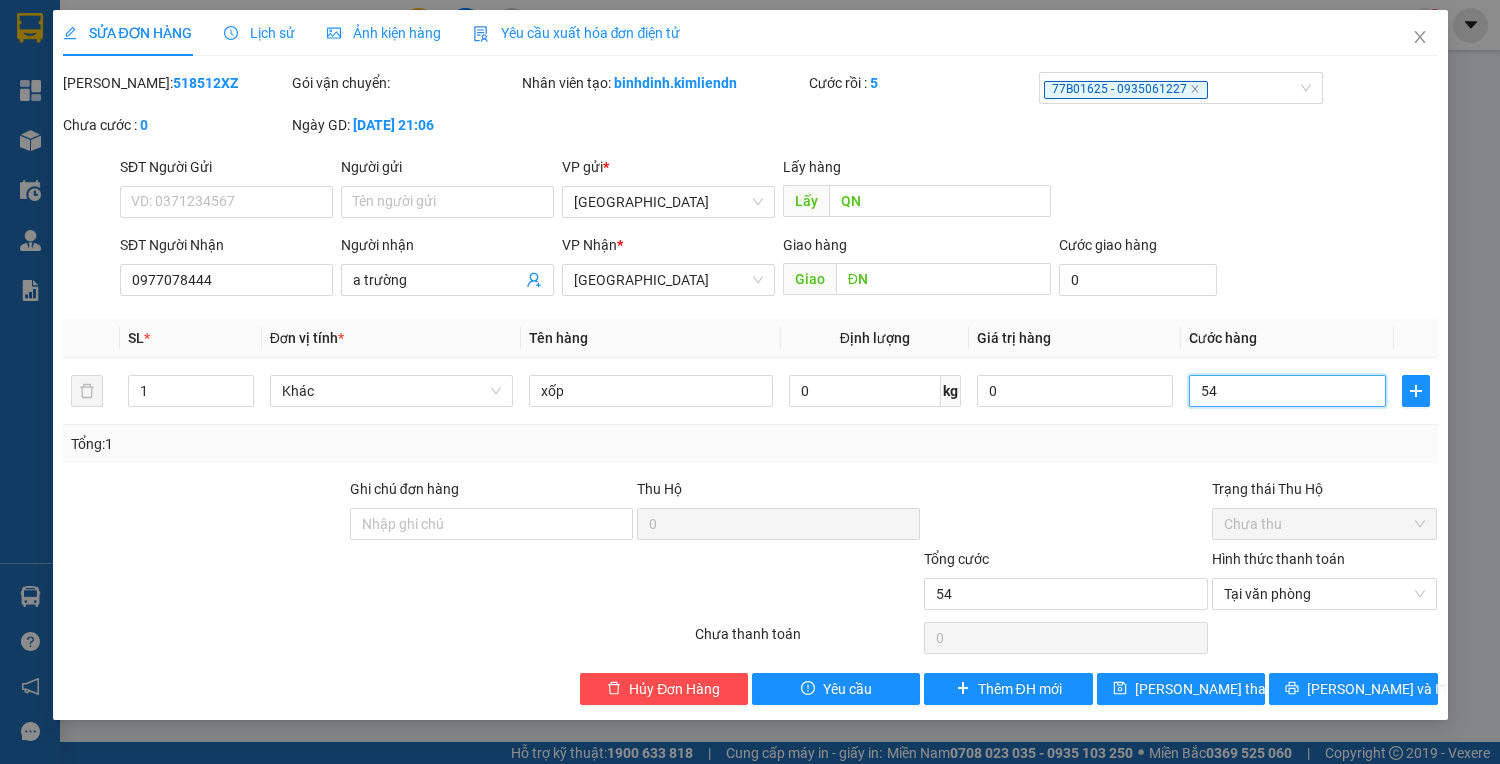 type on "540" 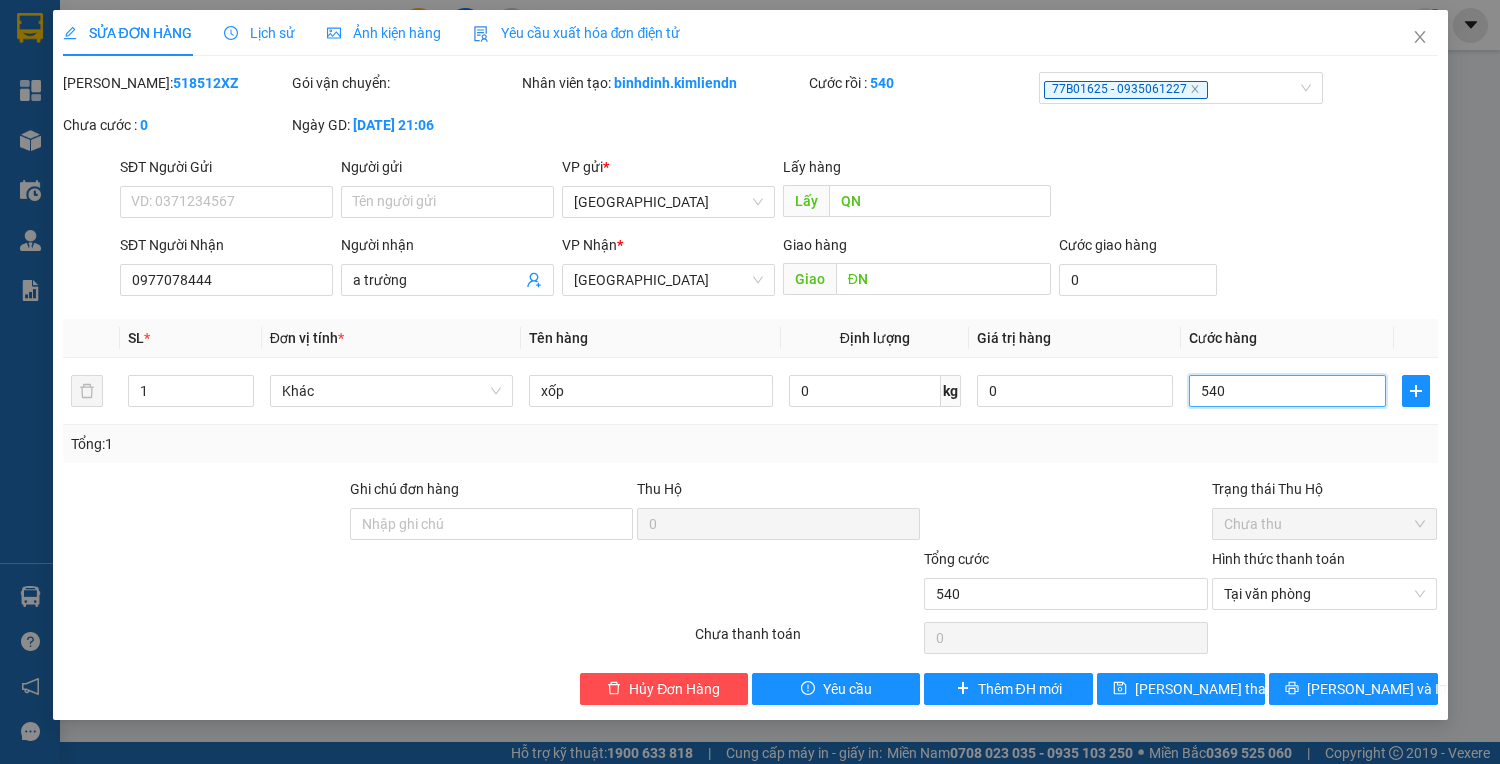type on "5.400" 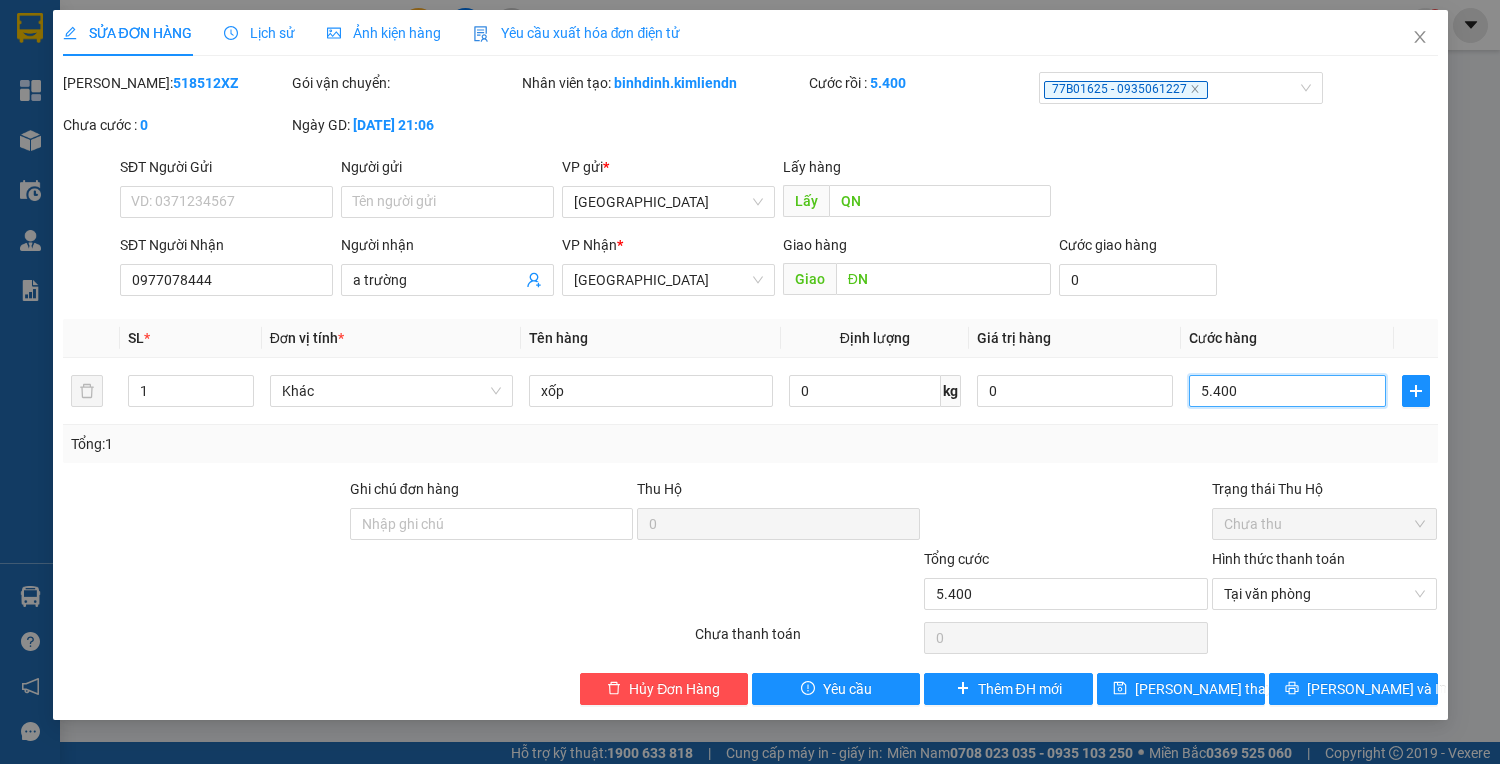 type on "54.000" 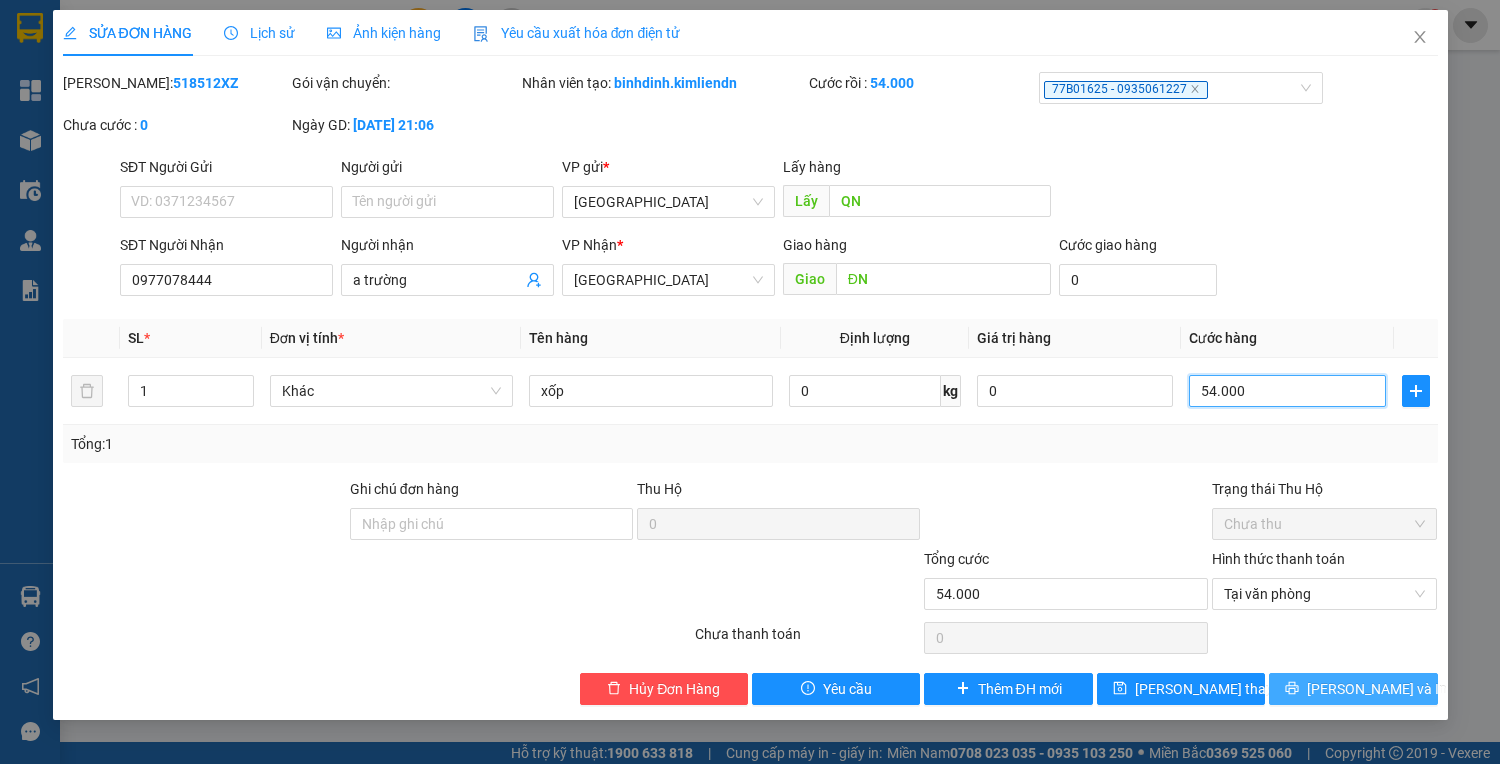 type on "54.000" 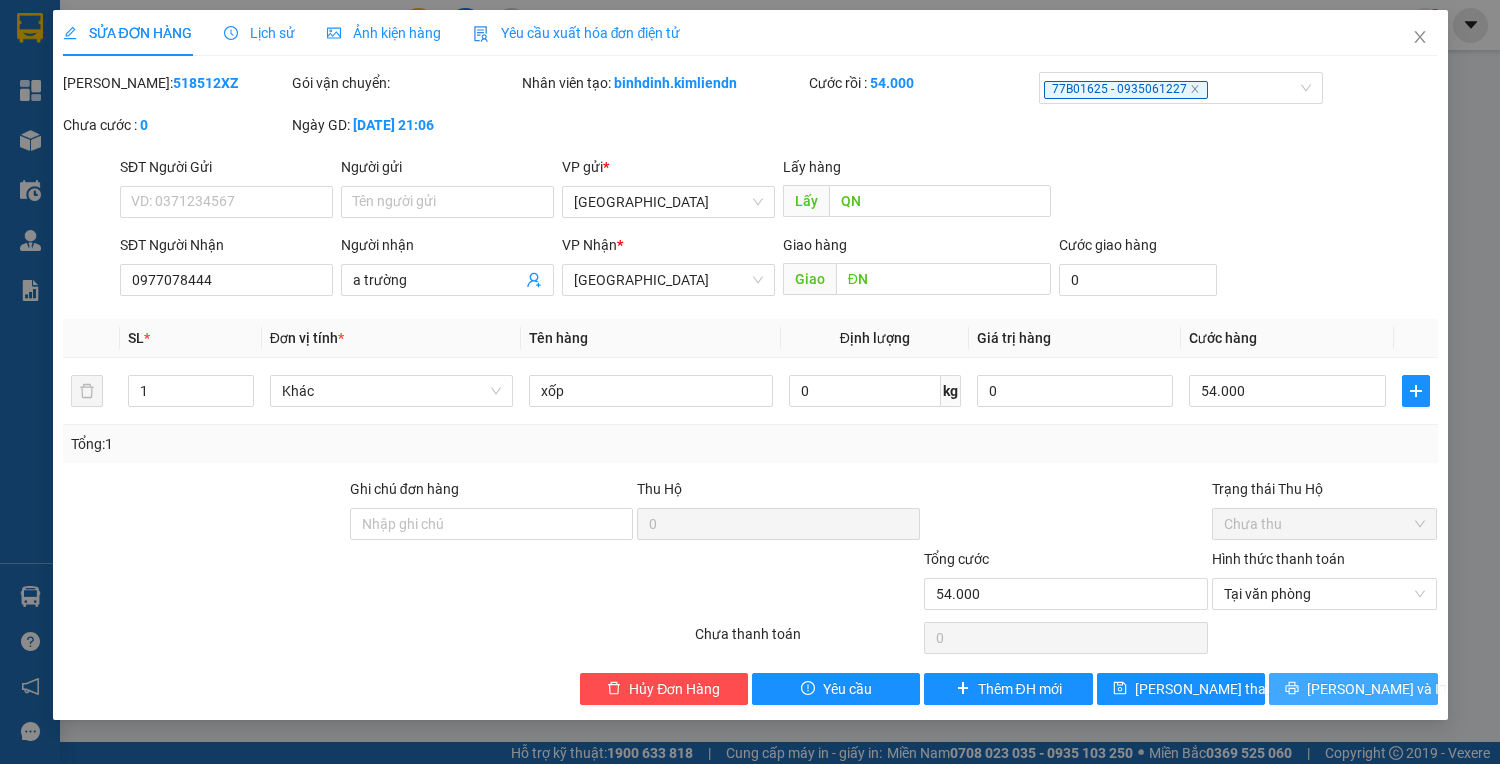 click 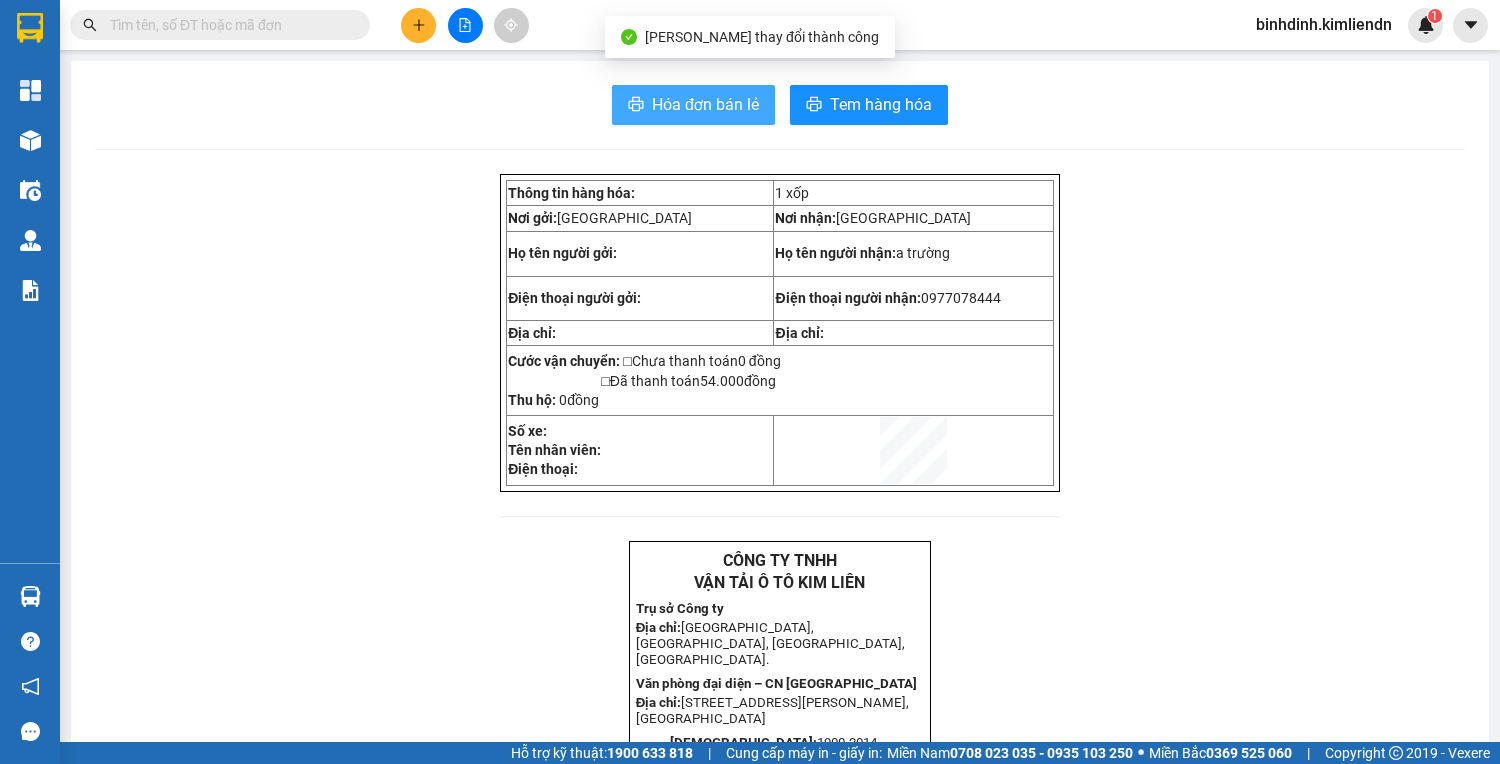 click on "Hóa đơn bán lẻ" at bounding box center [705, 104] 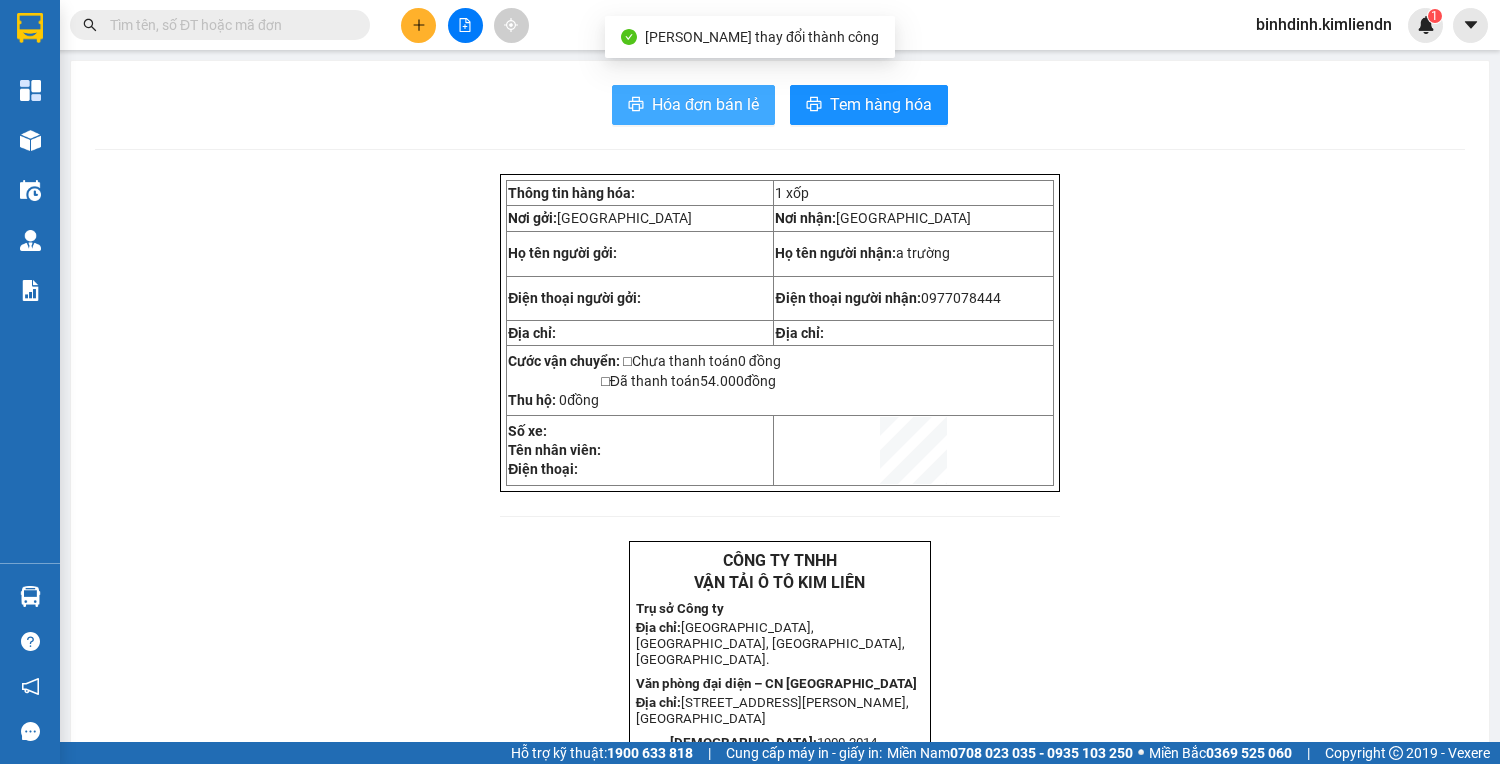 scroll, scrollTop: 0, scrollLeft: 0, axis: both 